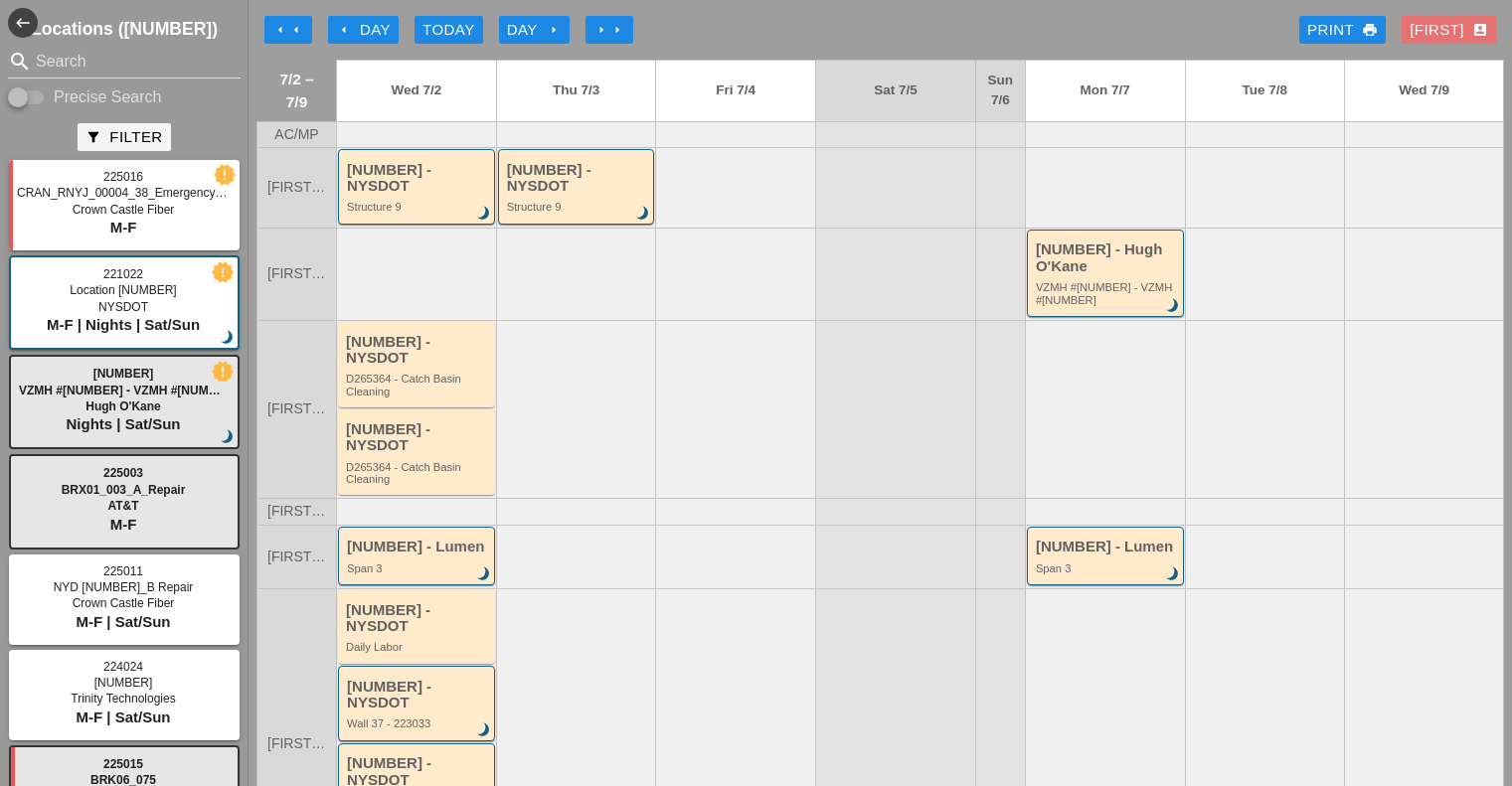 scroll, scrollTop: 0, scrollLeft: 0, axis: both 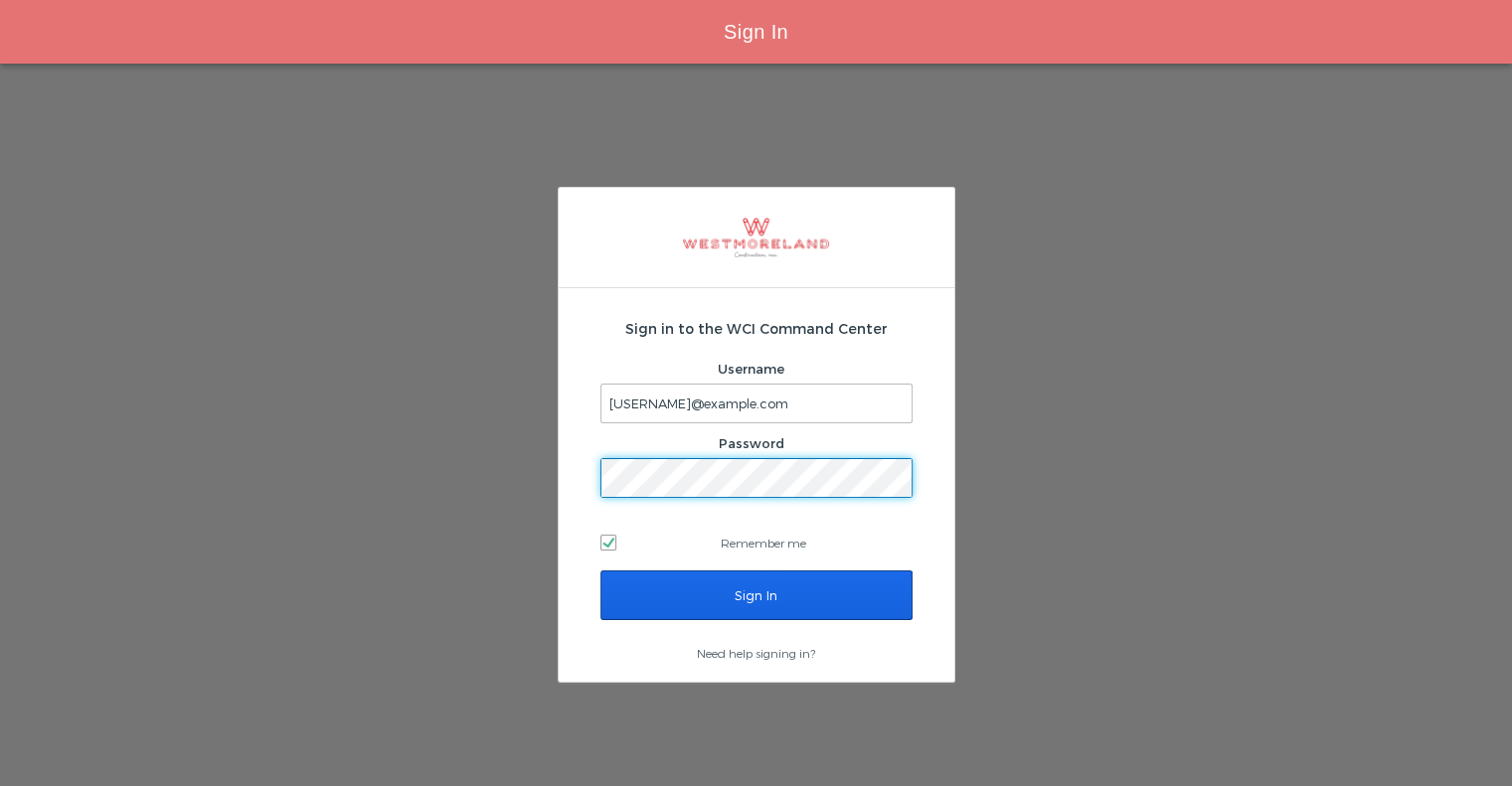 click on "Sign In" at bounding box center [756, 595] 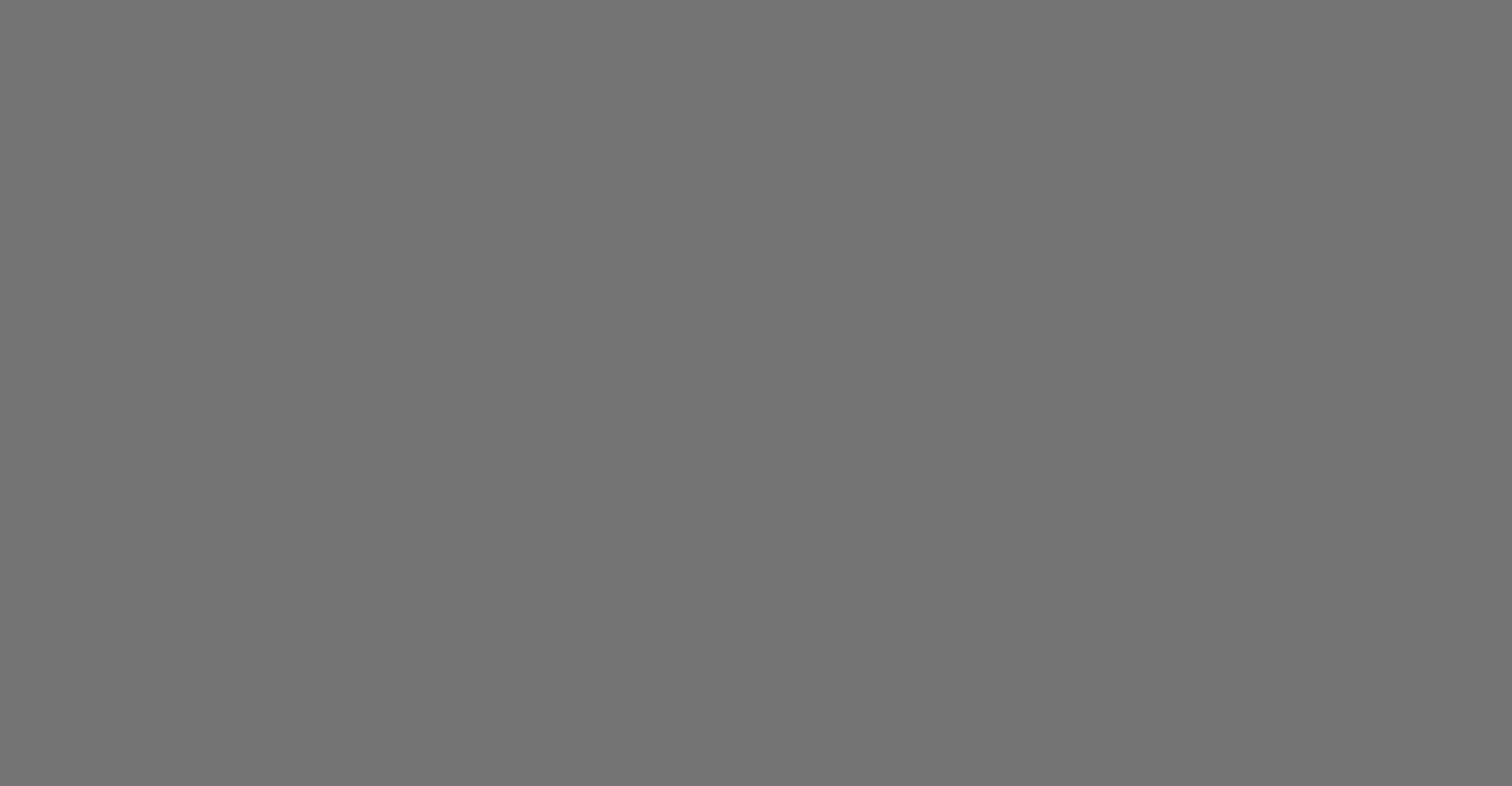 scroll, scrollTop: 0, scrollLeft: 0, axis: both 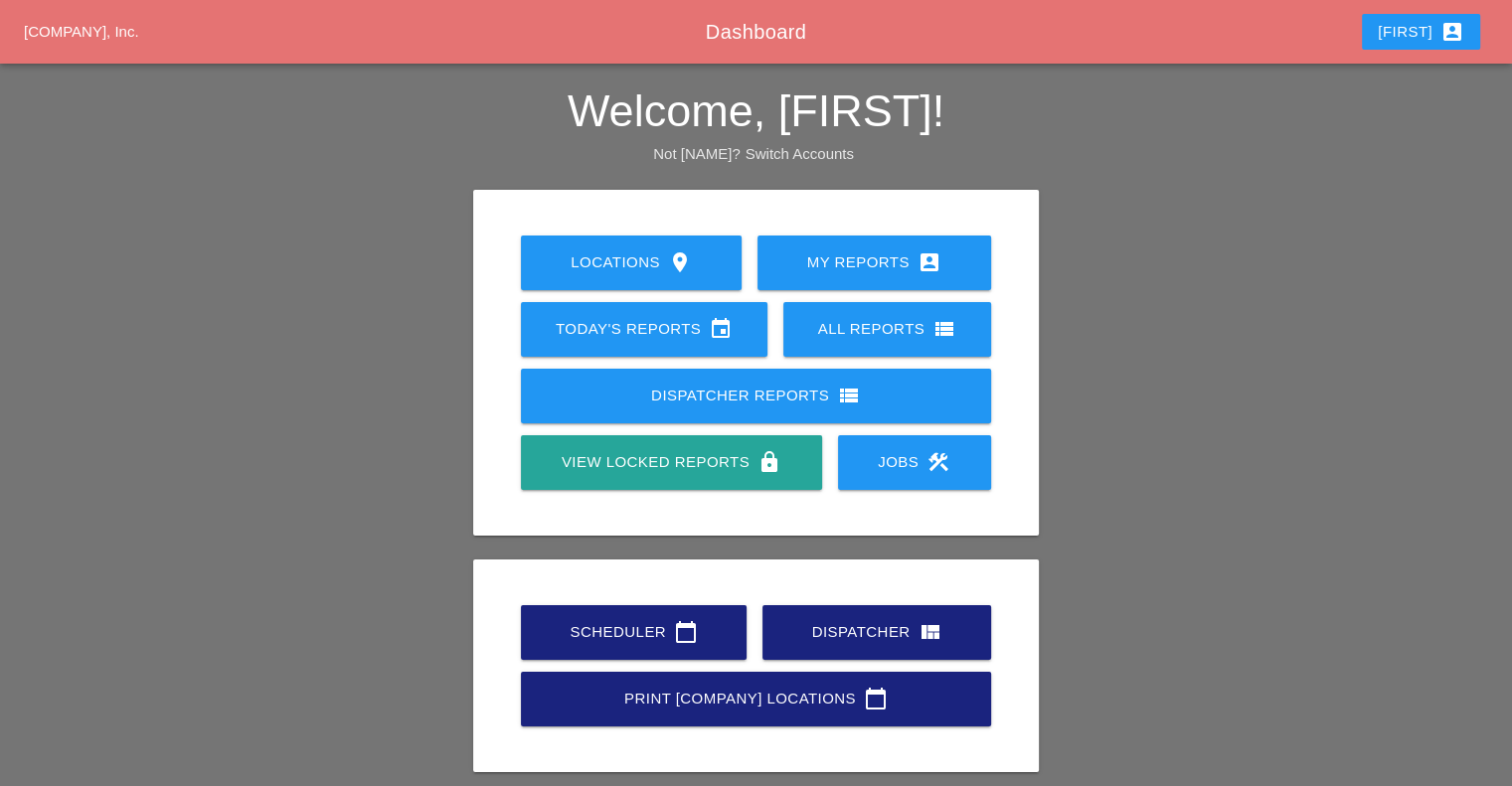 click on "Scheduler calendar_today" at bounding box center [633, 632] 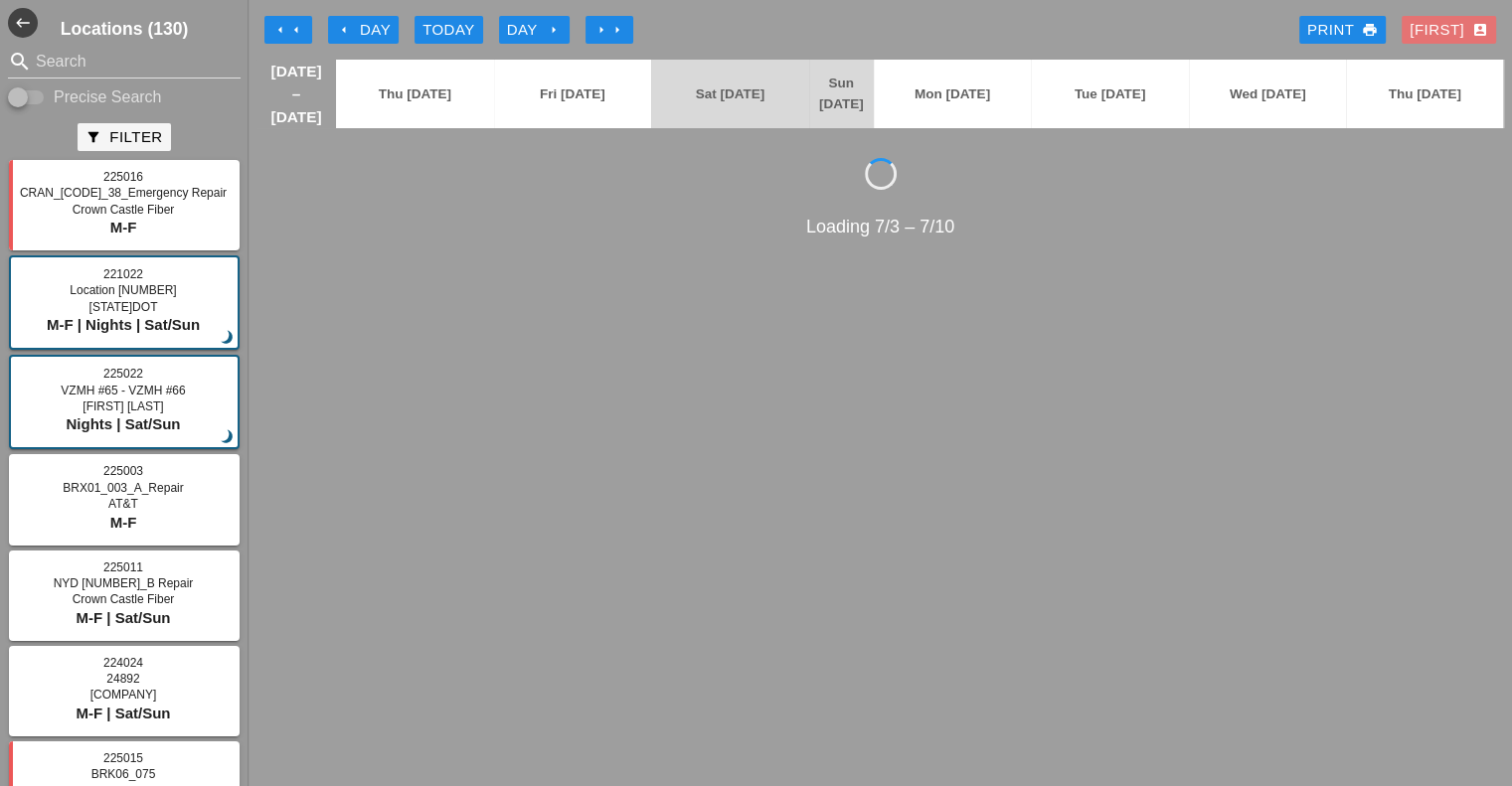 click on "arrow_left arrow_left" at bounding box center (288, 30) 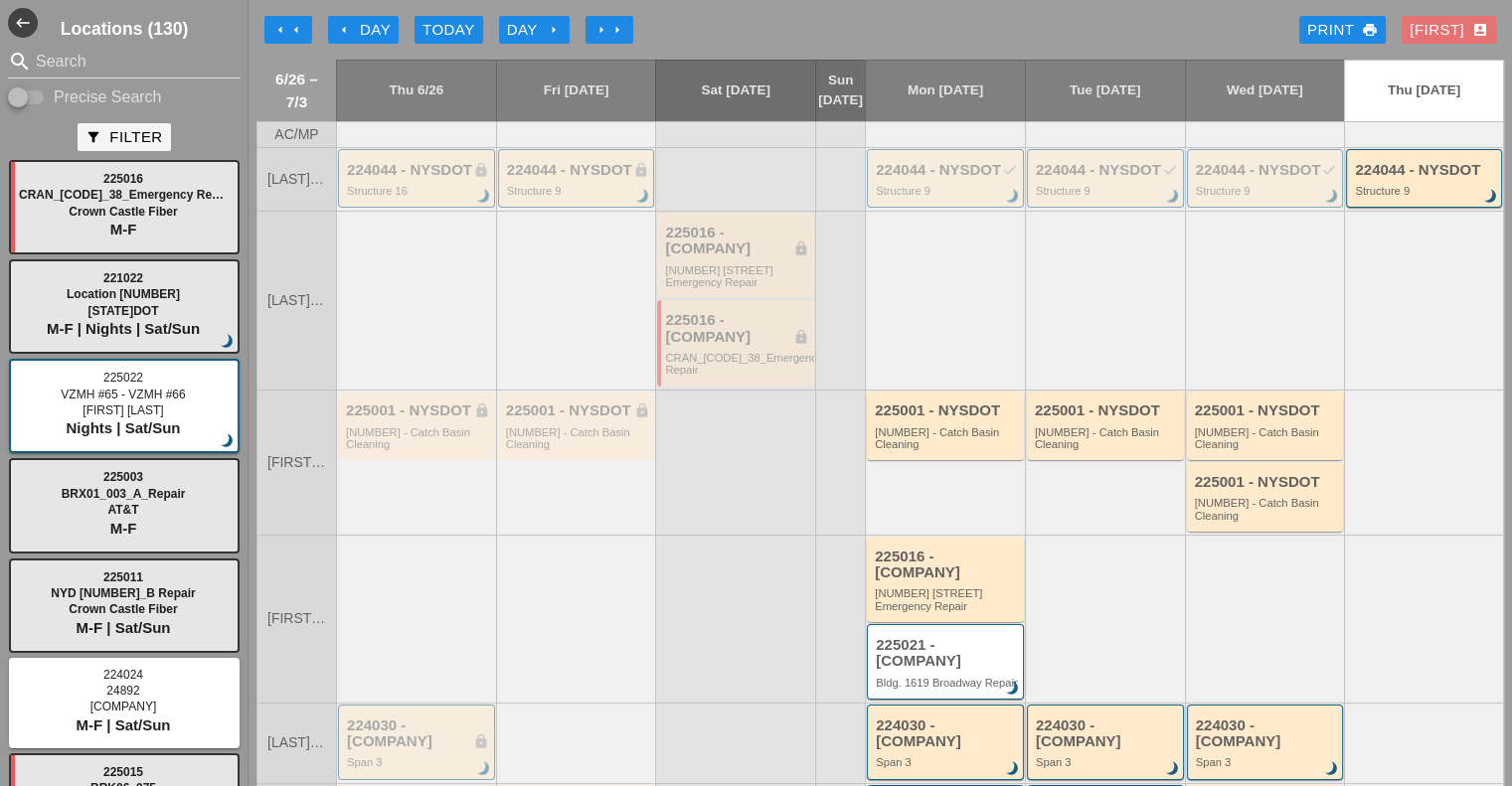 click on "arrow_left Day" at bounding box center [288, 30] 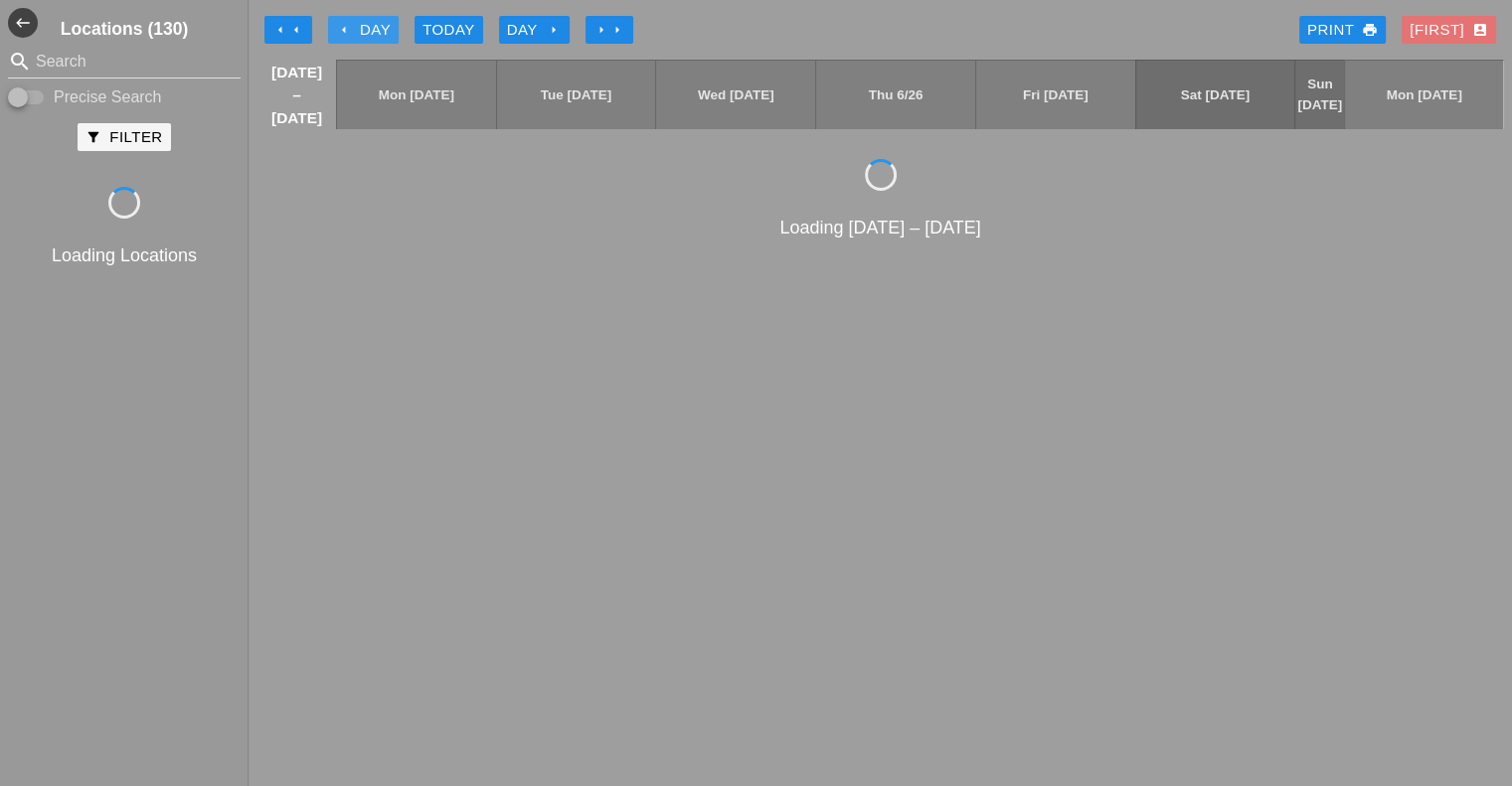 click on "arrow_left Day" at bounding box center (288, 30) 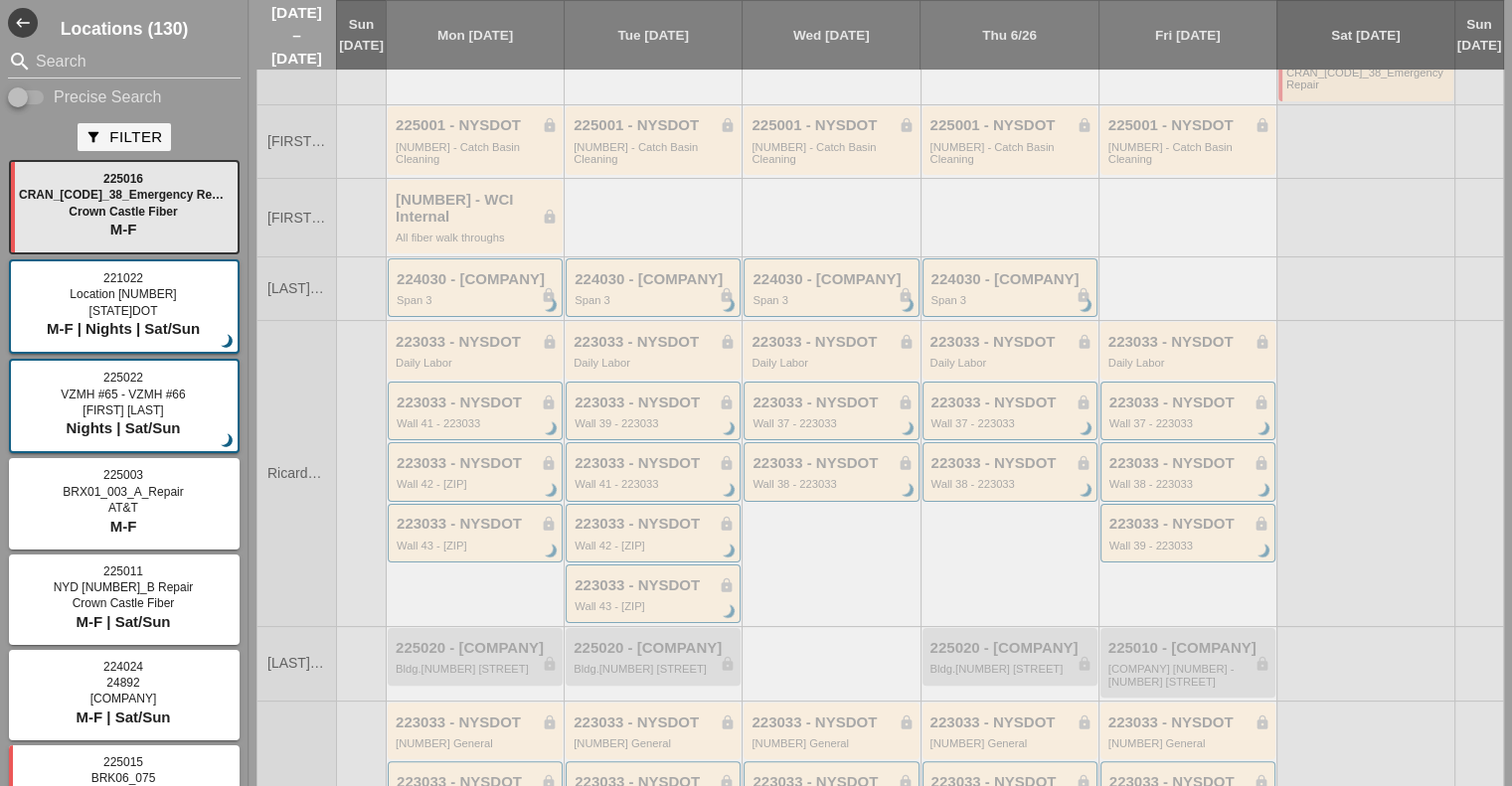 scroll, scrollTop: 0, scrollLeft: 0, axis: both 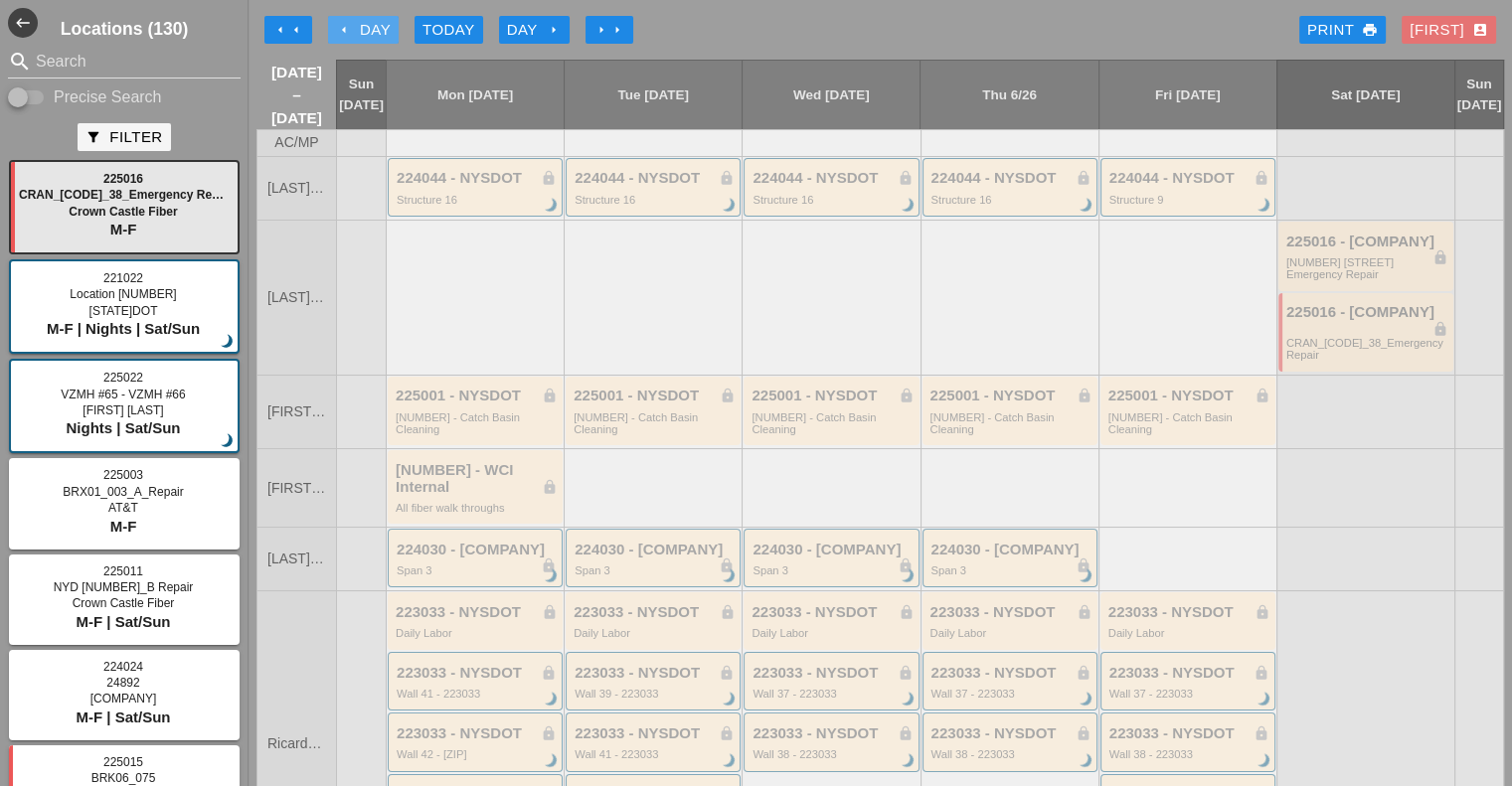 click on "arrow_left Day" at bounding box center [288, 30] 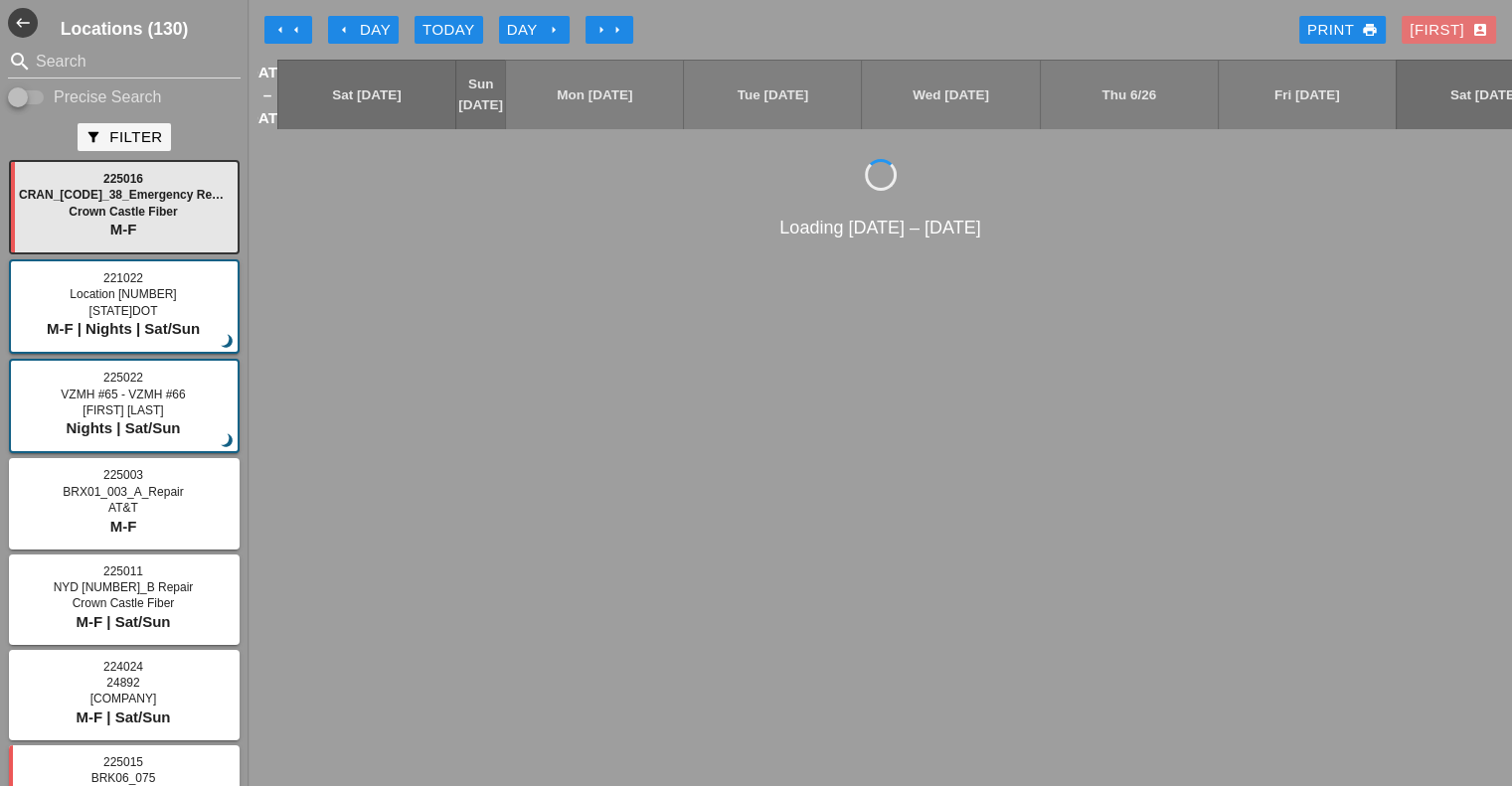 click on "arrow_left Day" at bounding box center (288, 30) 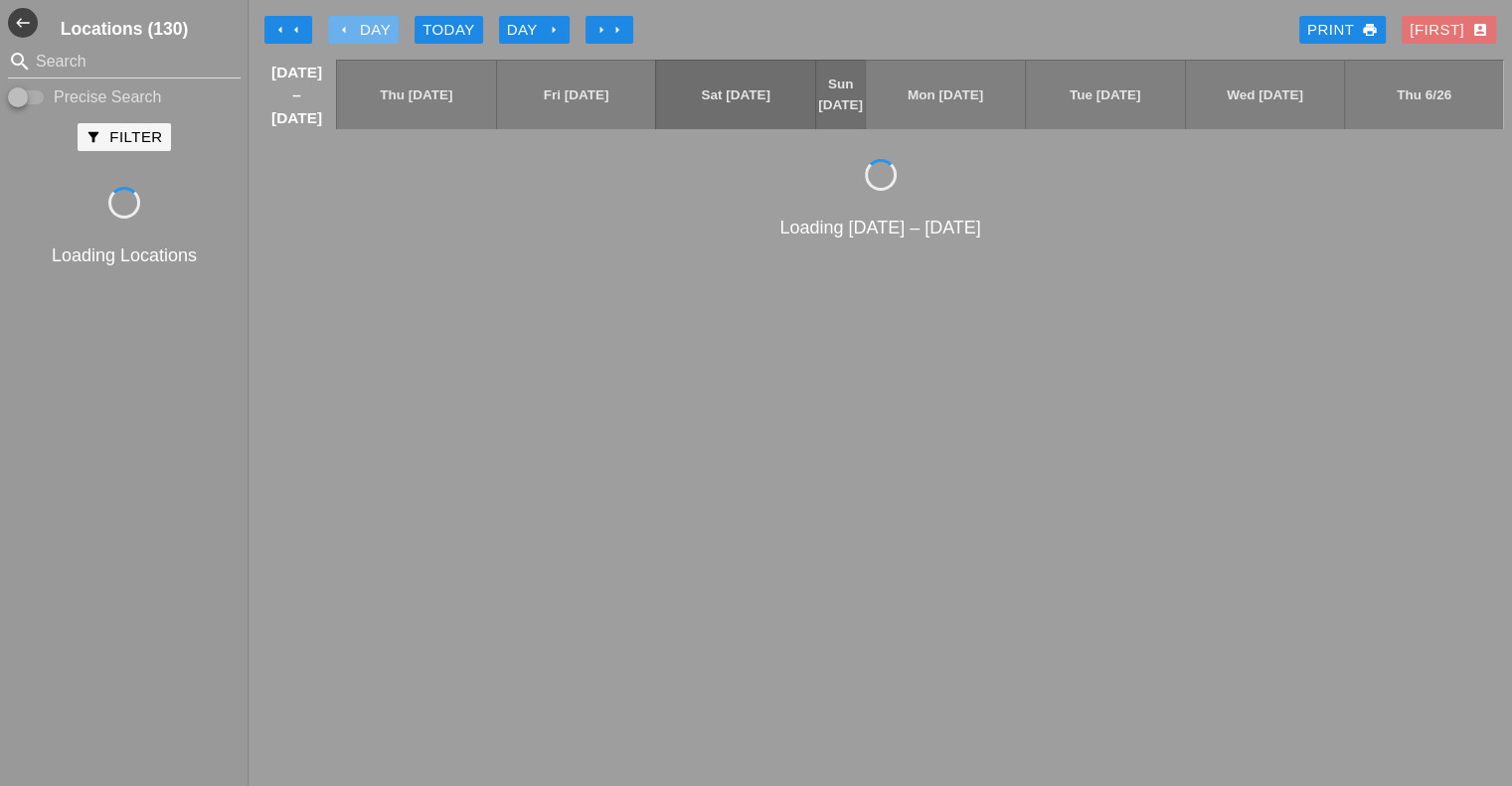 click on "arrow_left Day" at bounding box center (288, 30) 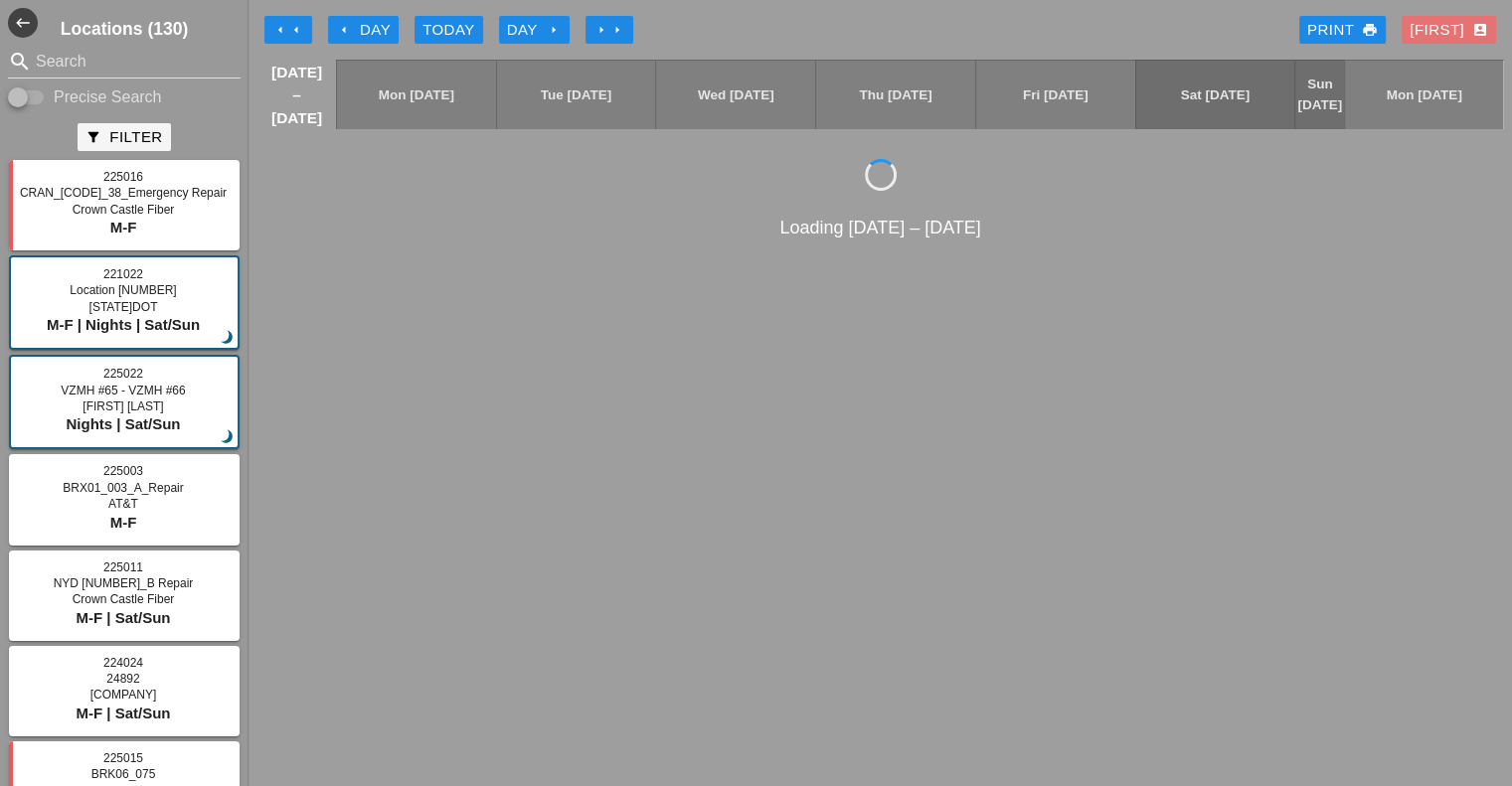 click on "Day arrow_right" at bounding box center [288, 30] 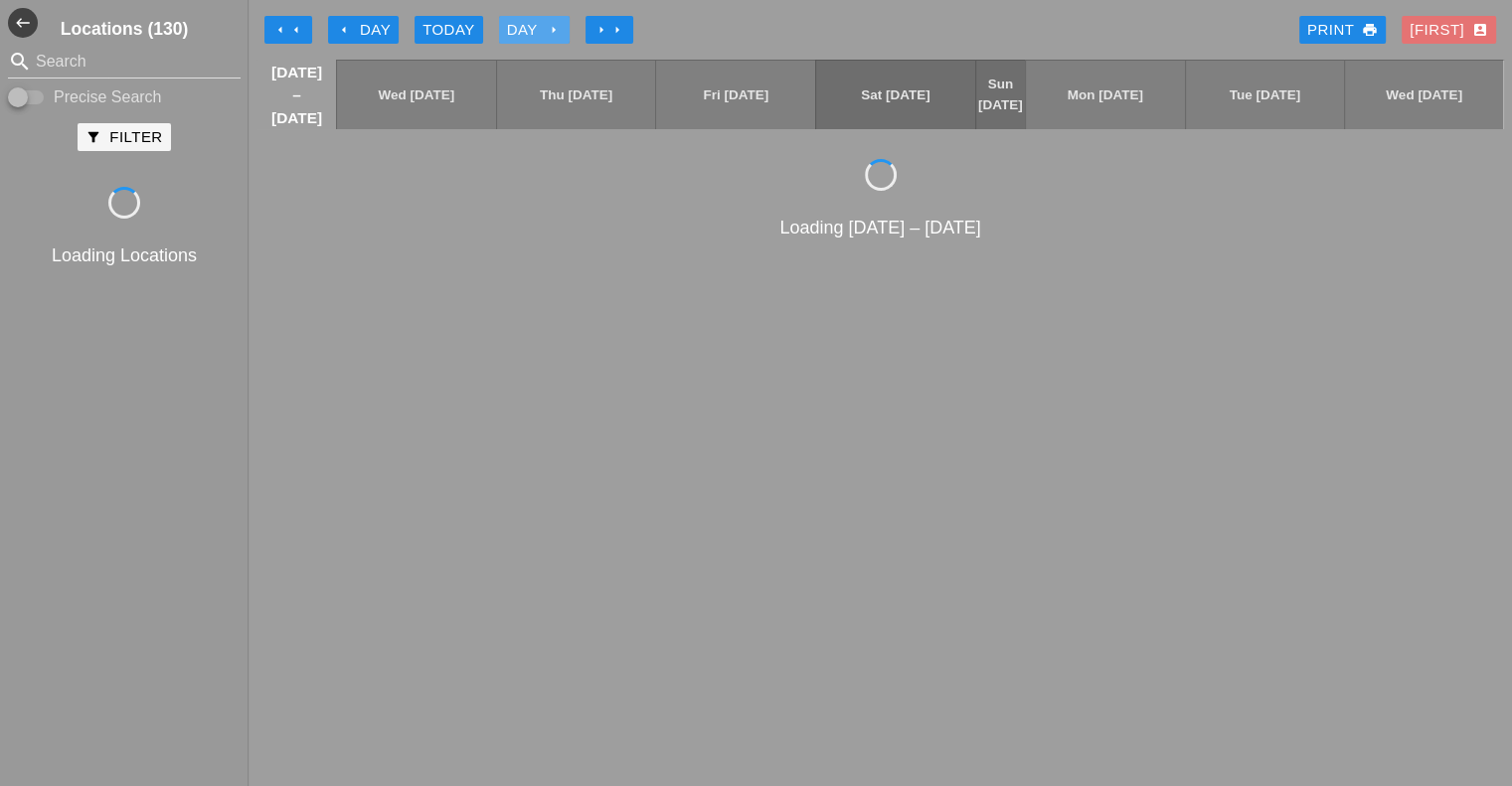 click on "Day arrow_right" at bounding box center [288, 30] 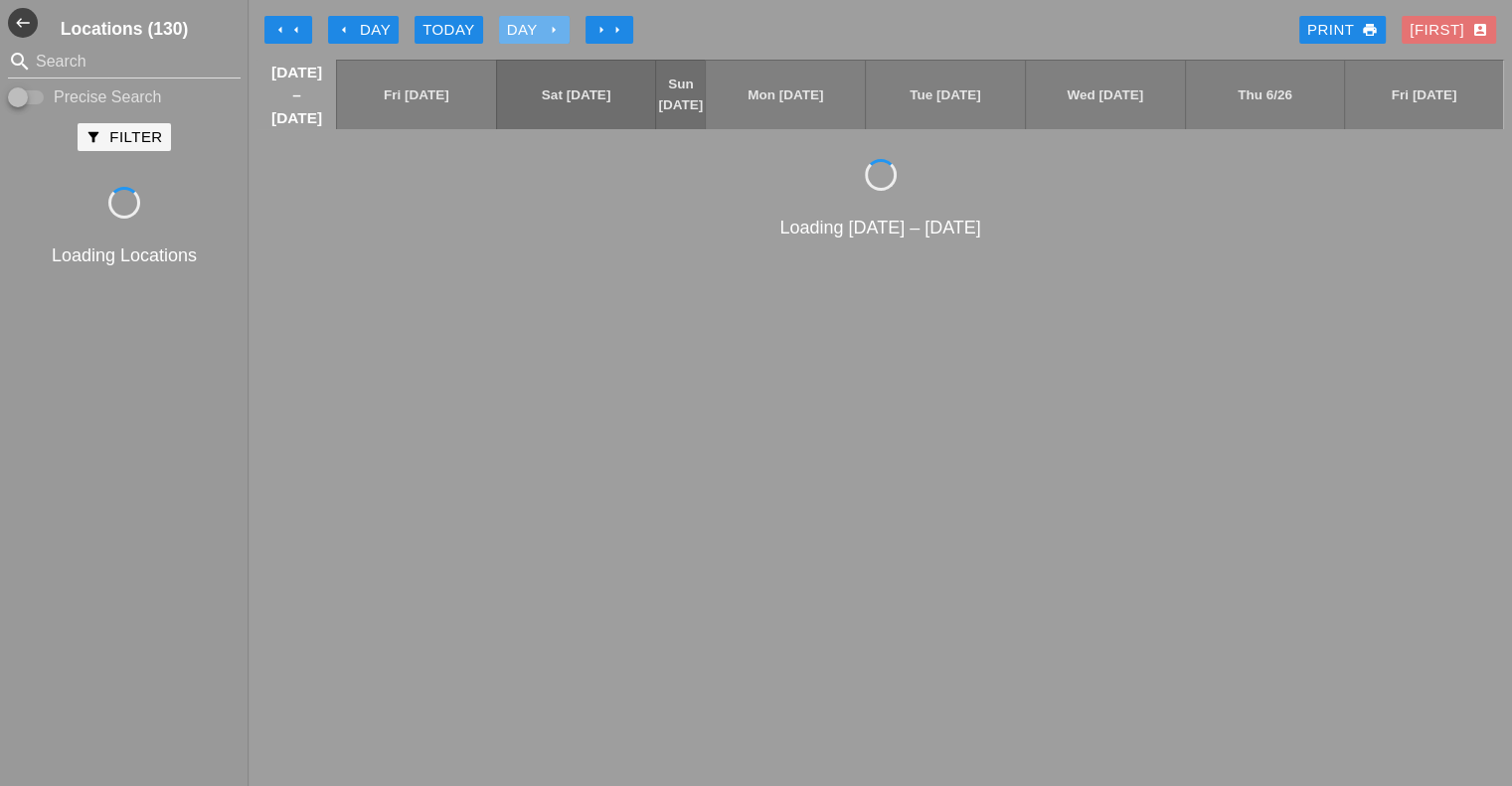 click on "Day arrow_right" at bounding box center (288, 30) 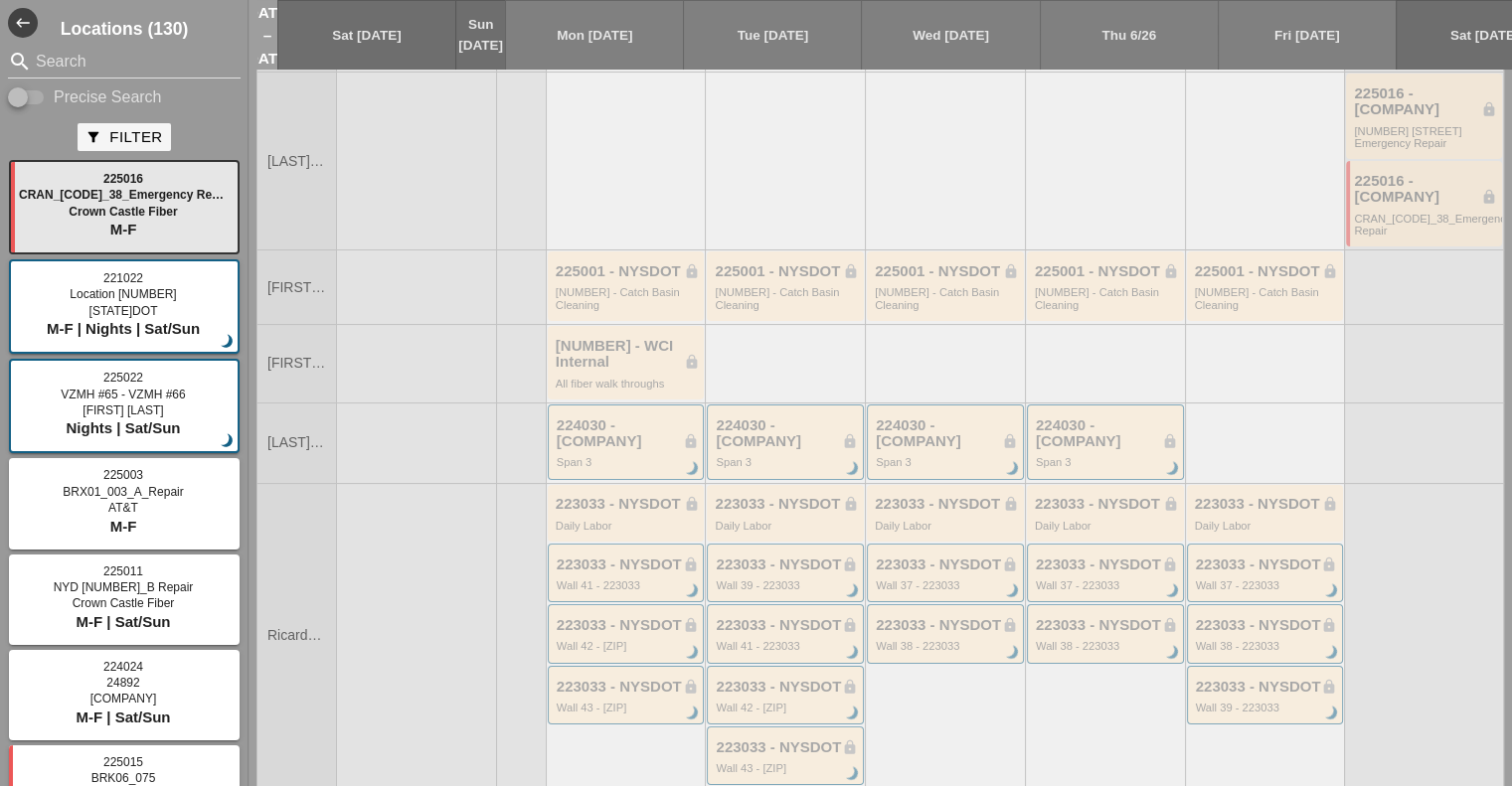 scroll, scrollTop: 0, scrollLeft: 0, axis: both 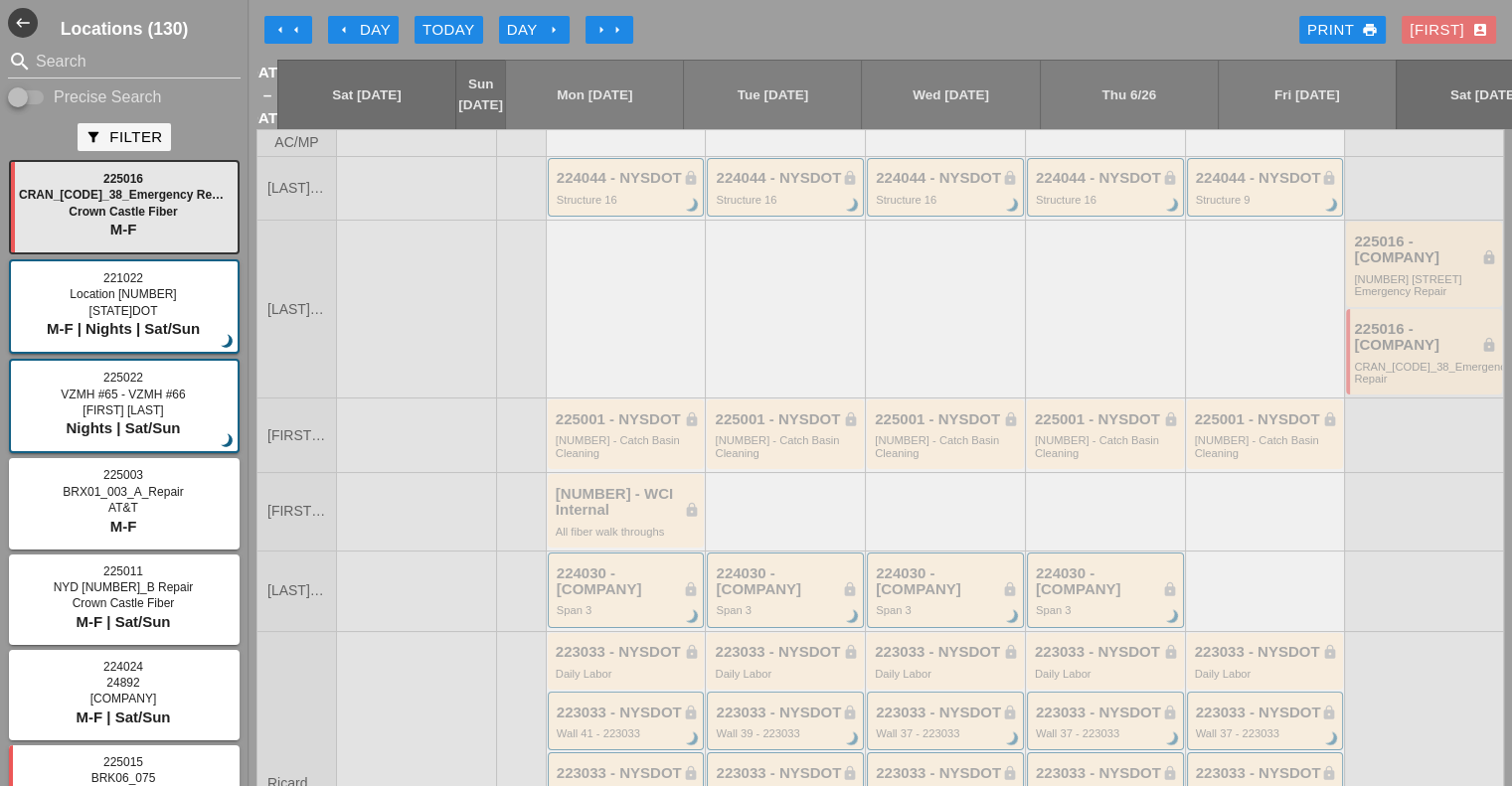 click on "arrow_left" at bounding box center [296, 30] 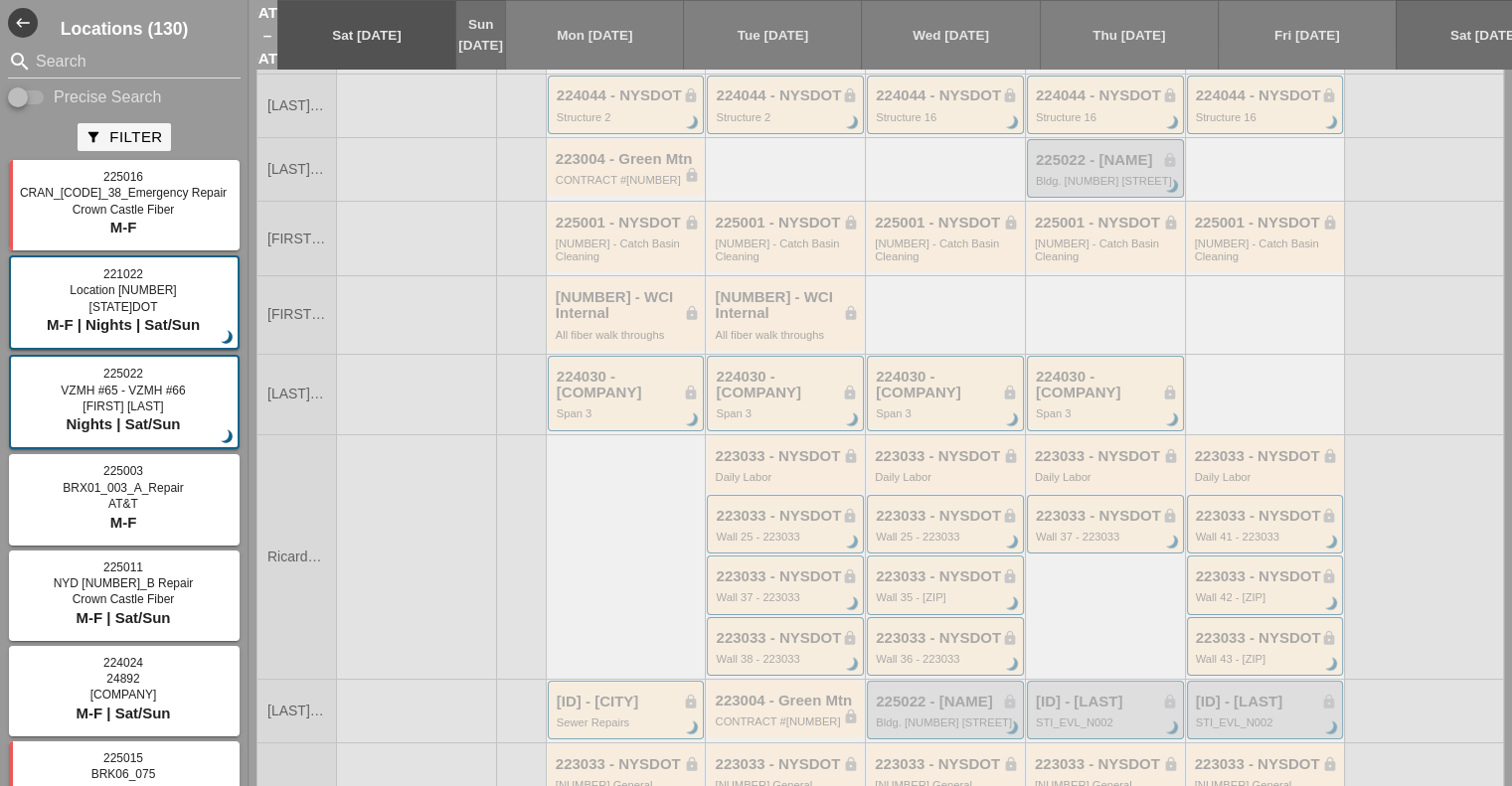 scroll, scrollTop: 0, scrollLeft: 0, axis: both 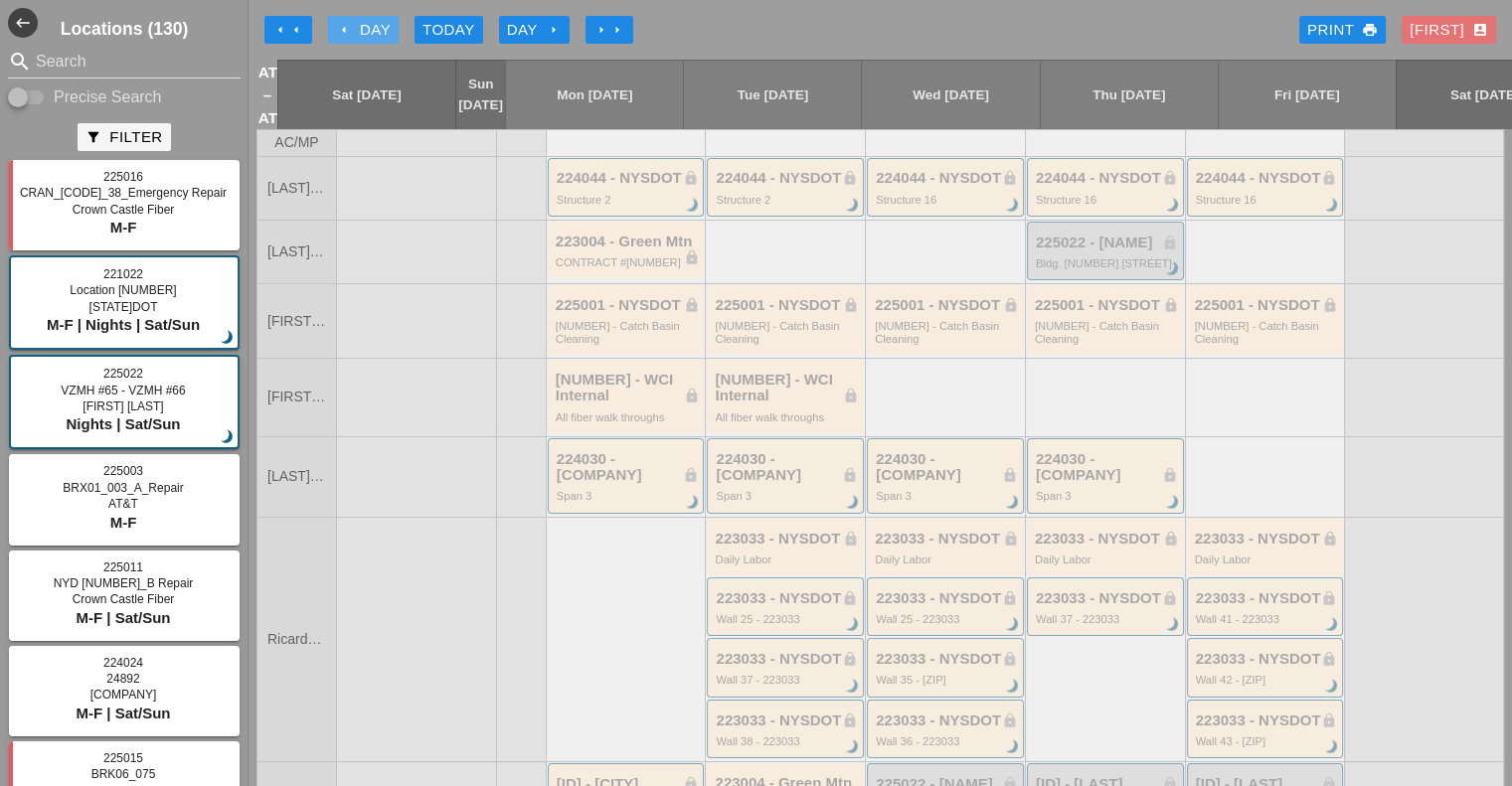 click on "arrow_left" at bounding box center [344, 30] 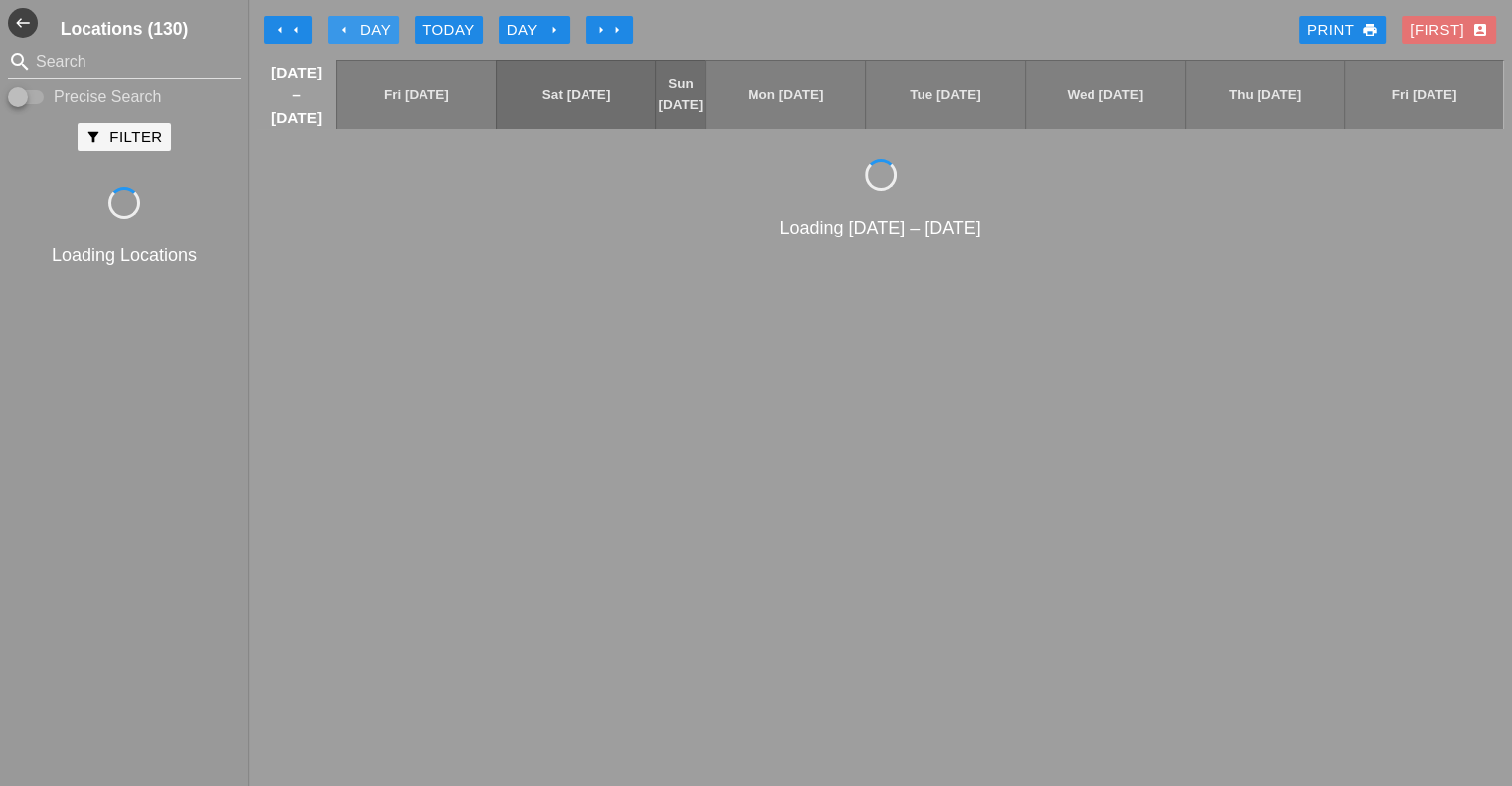 click on "arrow_left" at bounding box center (344, 30) 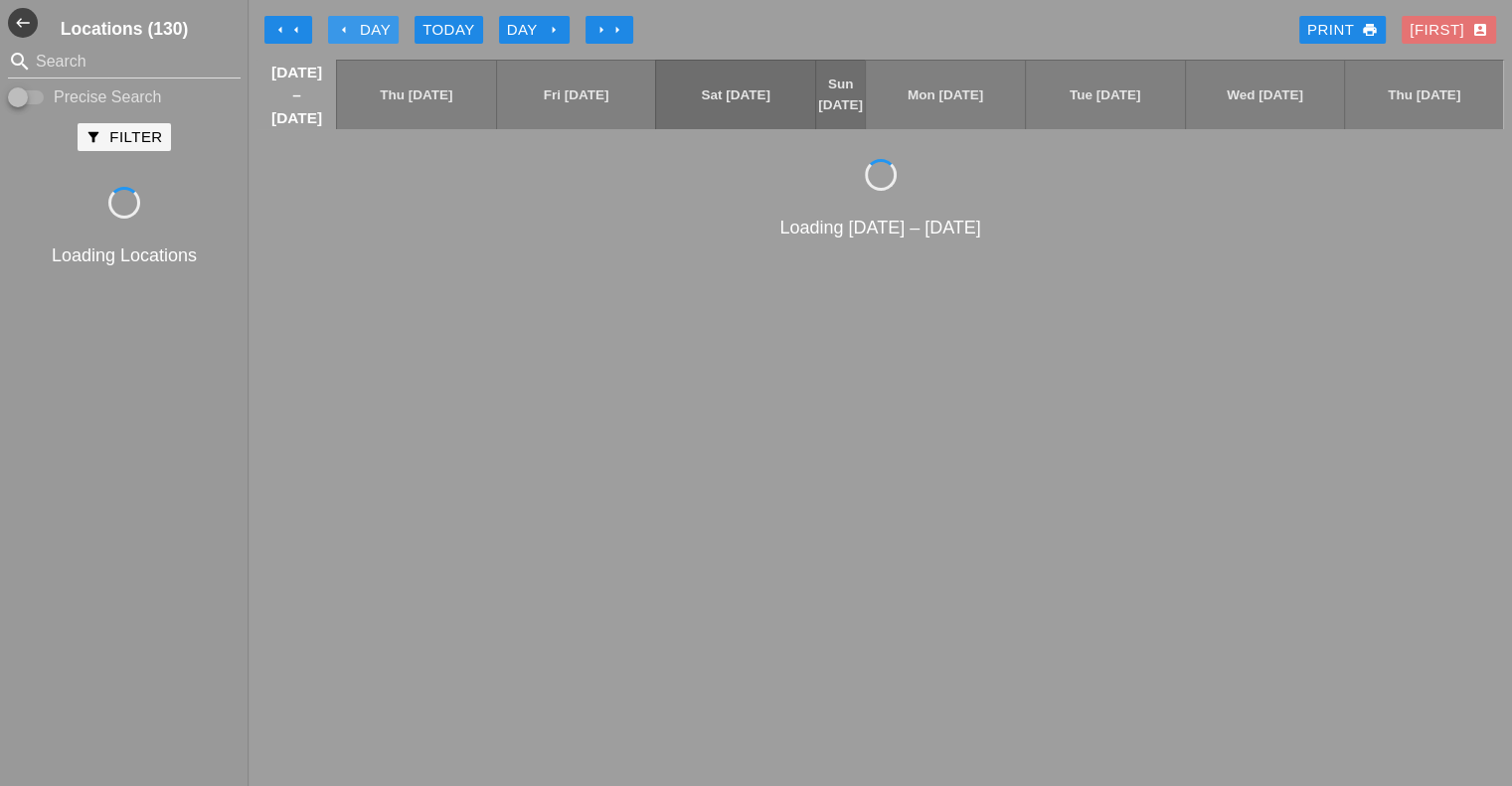 click on "arrow_left" at bounding box center (344, 30) 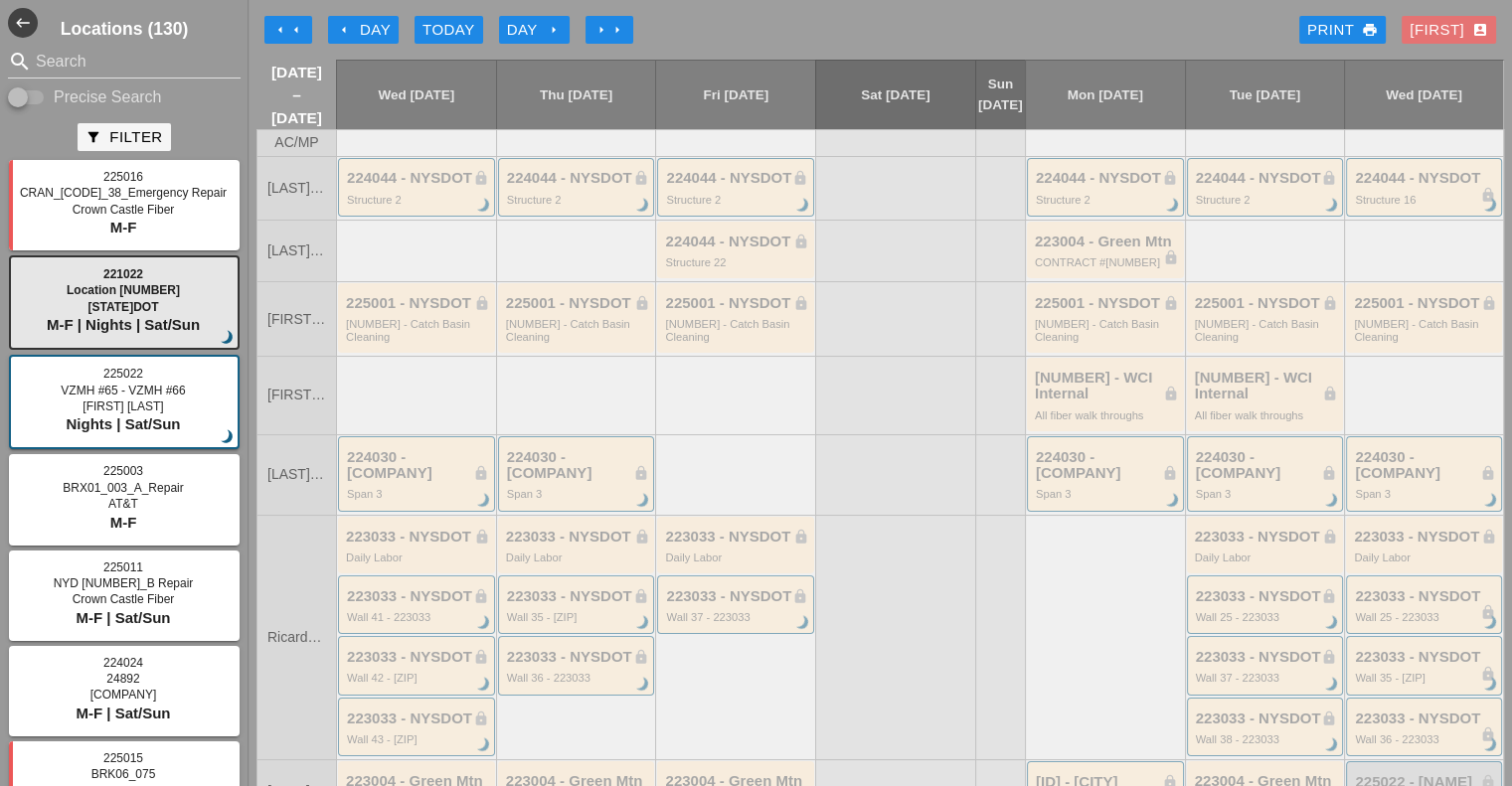 click on "arrow_left arrow_left arrow_left Day Today Day arrow_right arrow_right arrow_right Print print Seth account_box" at bounding box center [880, 30] 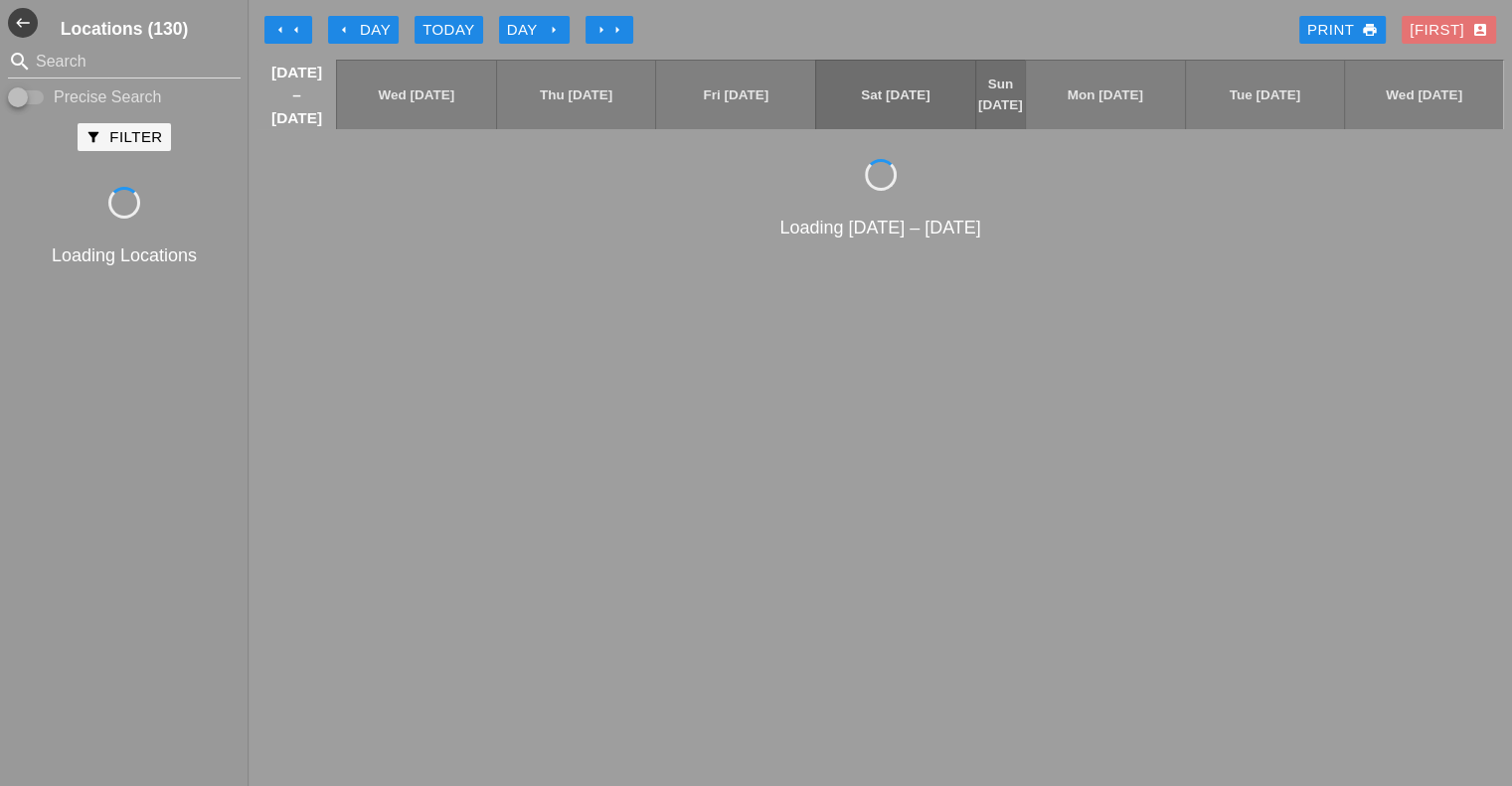 click on "arrow_right" at bounding box center (296, 30) 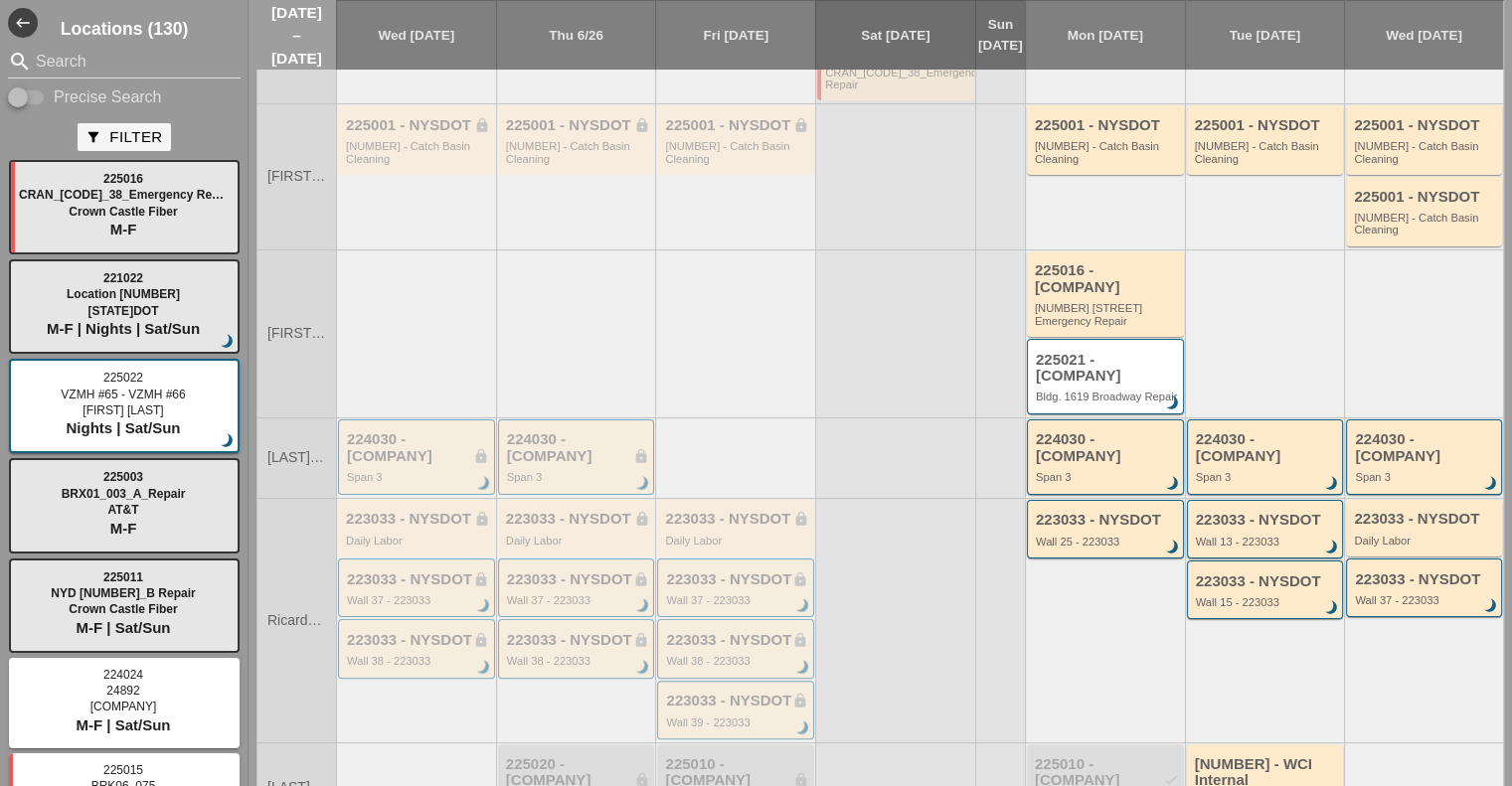 scroll, scrollTop: 298, scrollLeft: 0, axis: vertical 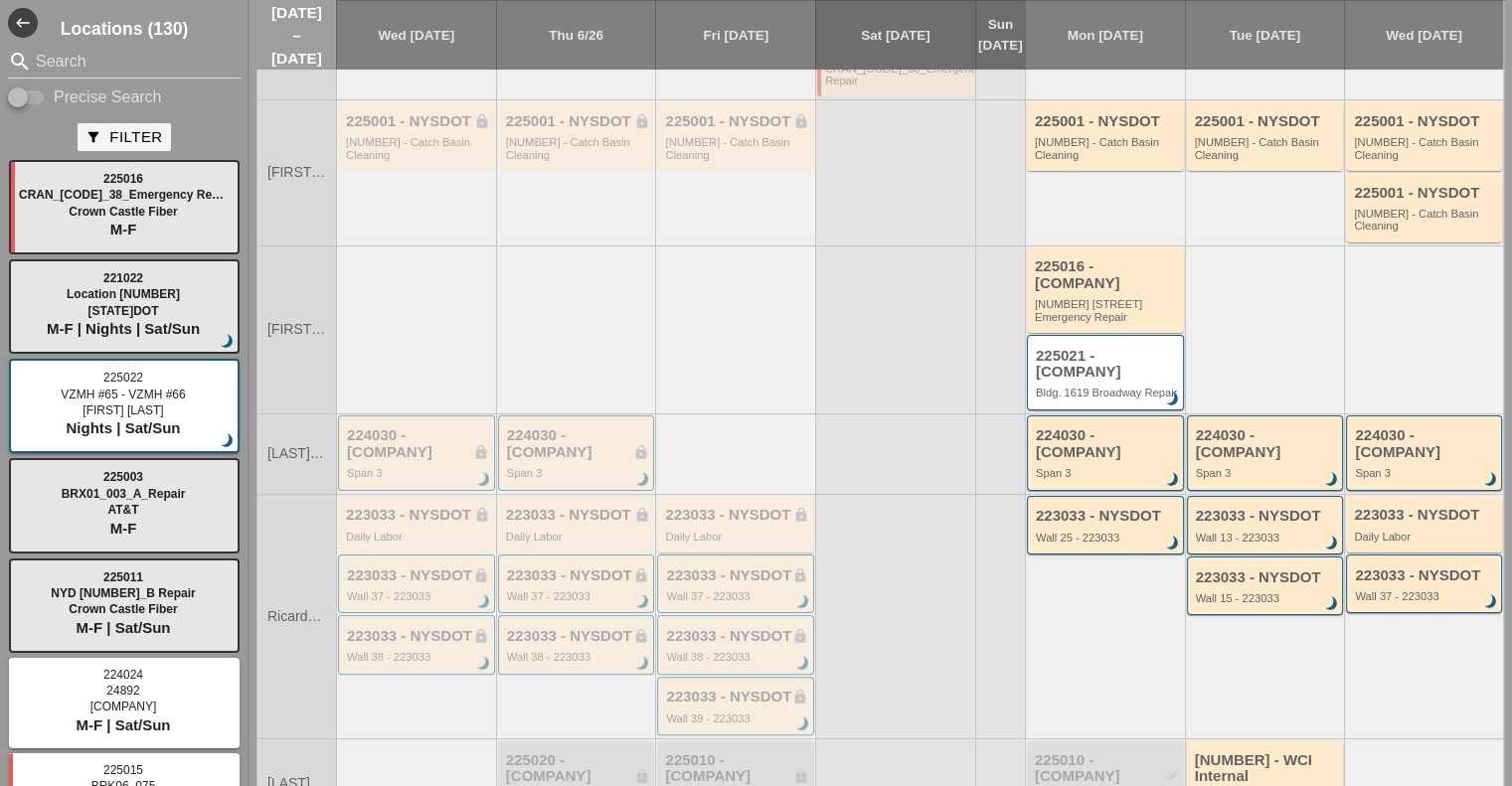 click on "223033 - NYSDOT  lock" at bounding box center (737, 515) 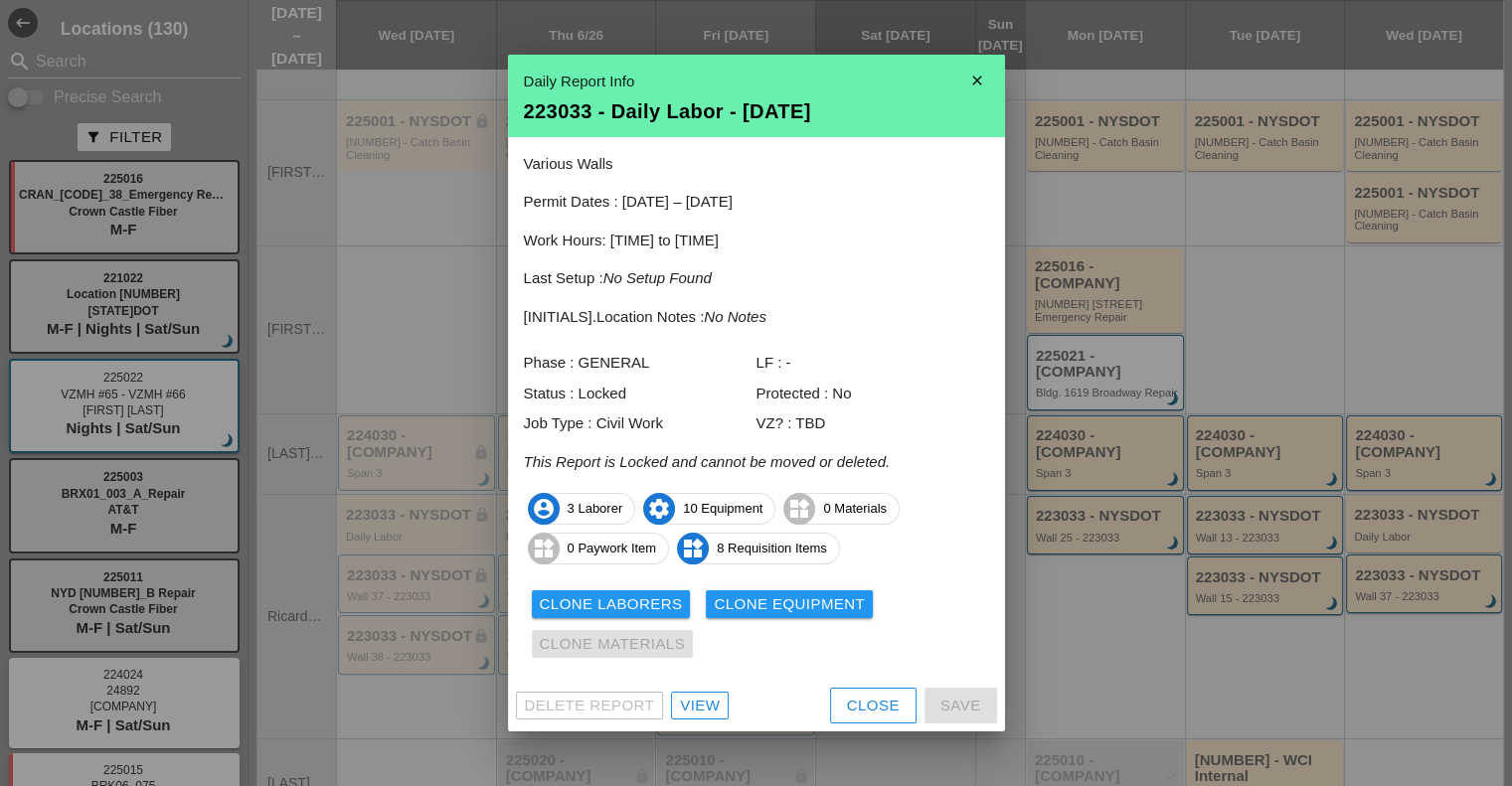 click on "Close" at bounding box center (873, 706) 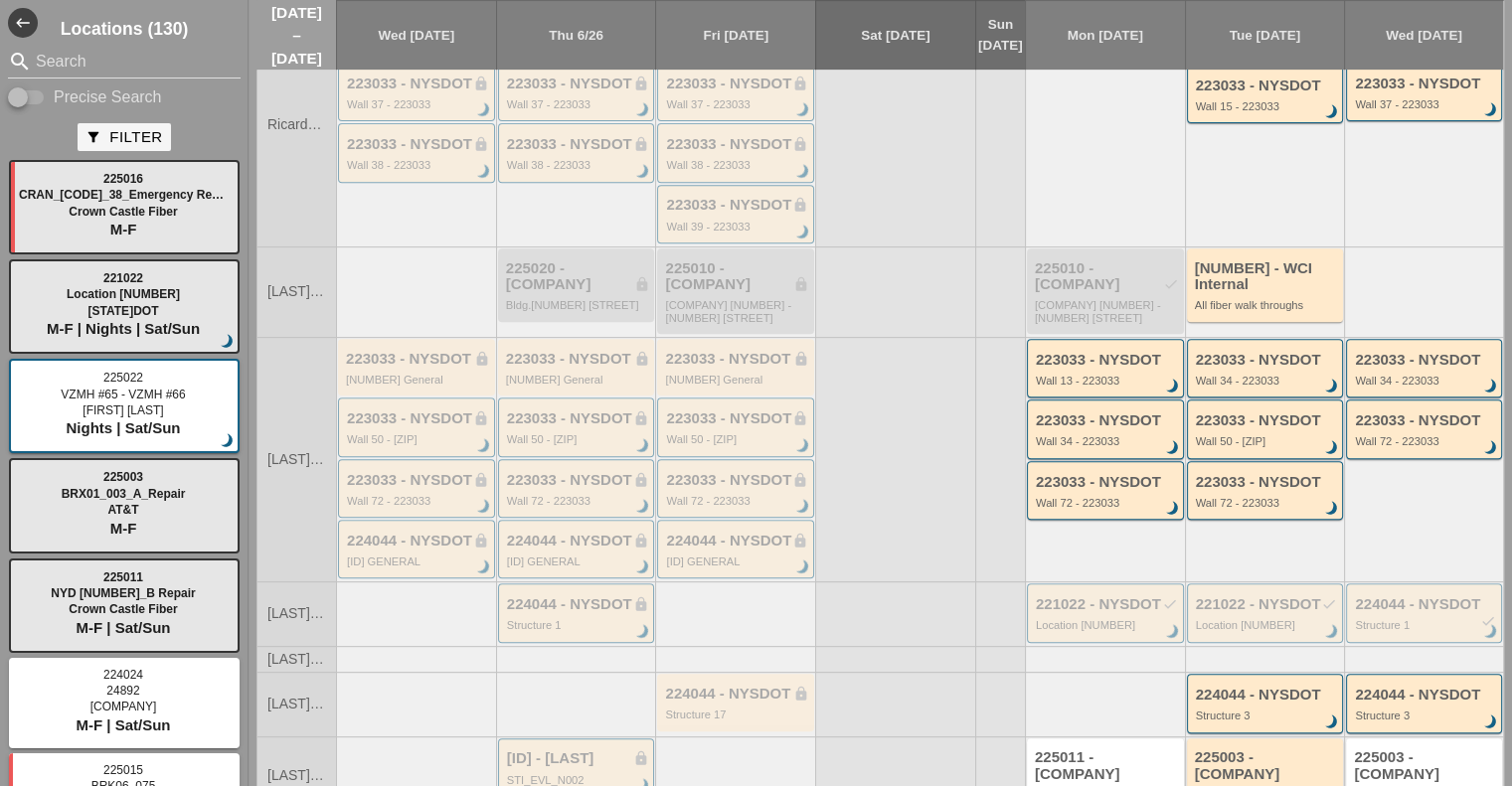 scroll, scrollTop: 795, scrollLeft: 0, axis: vertical 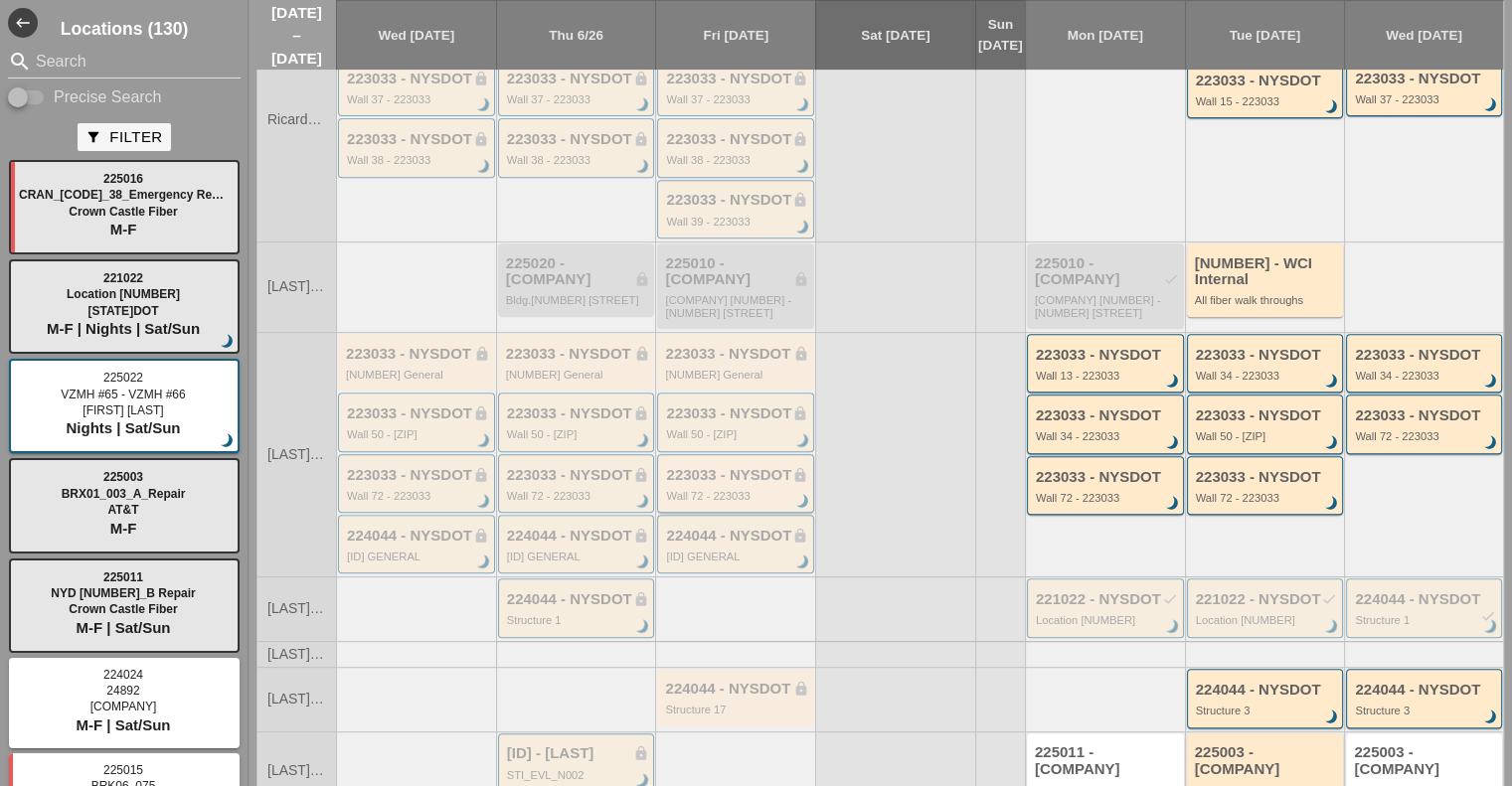 click on "223033 - NYSDOT  lock Wall 72 - 223033 brightness_3" at bounding box center (737, 485) 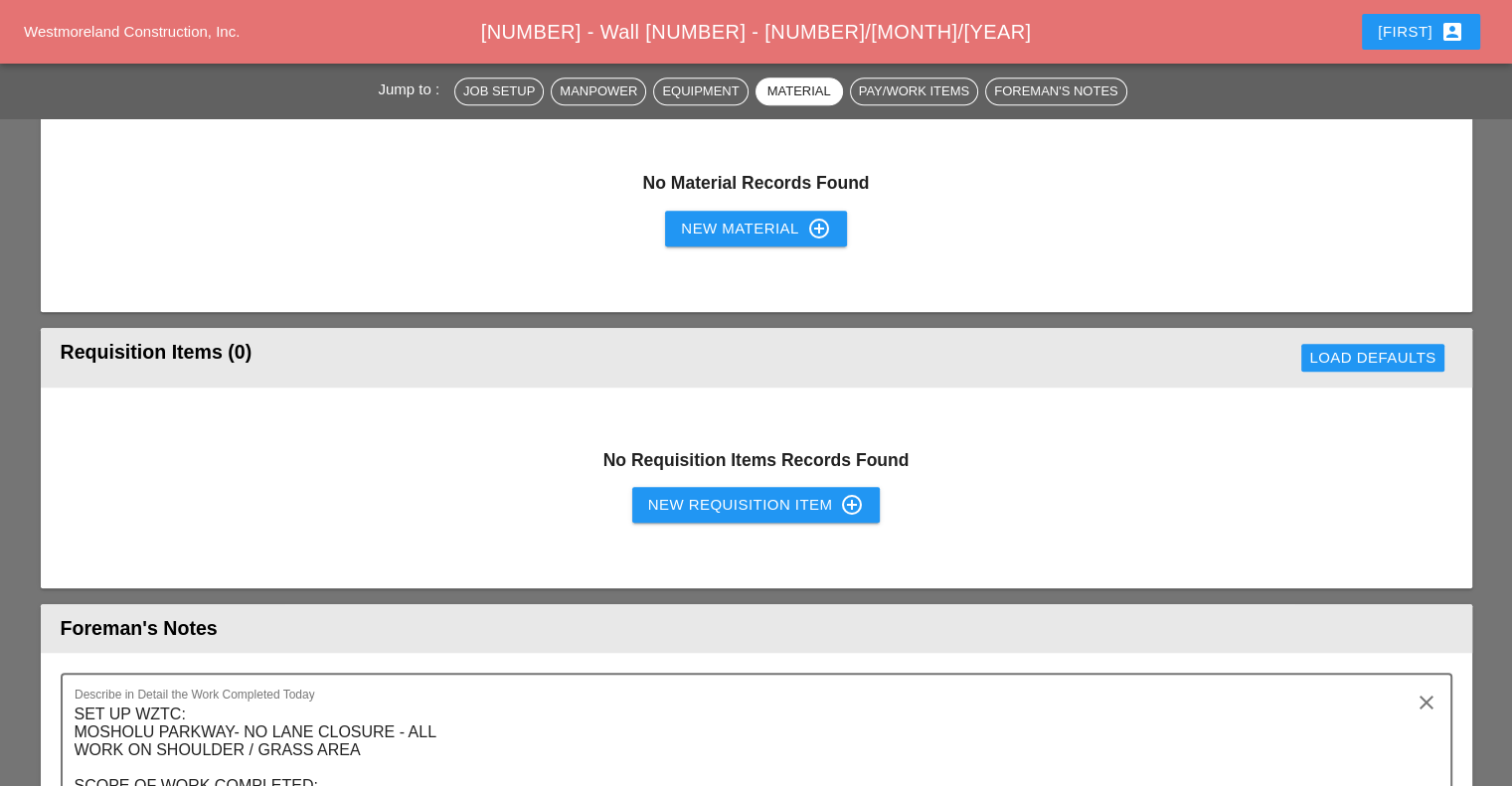 scroll, scrollTop: 1789, scrollLeft: 0, axis: vertical 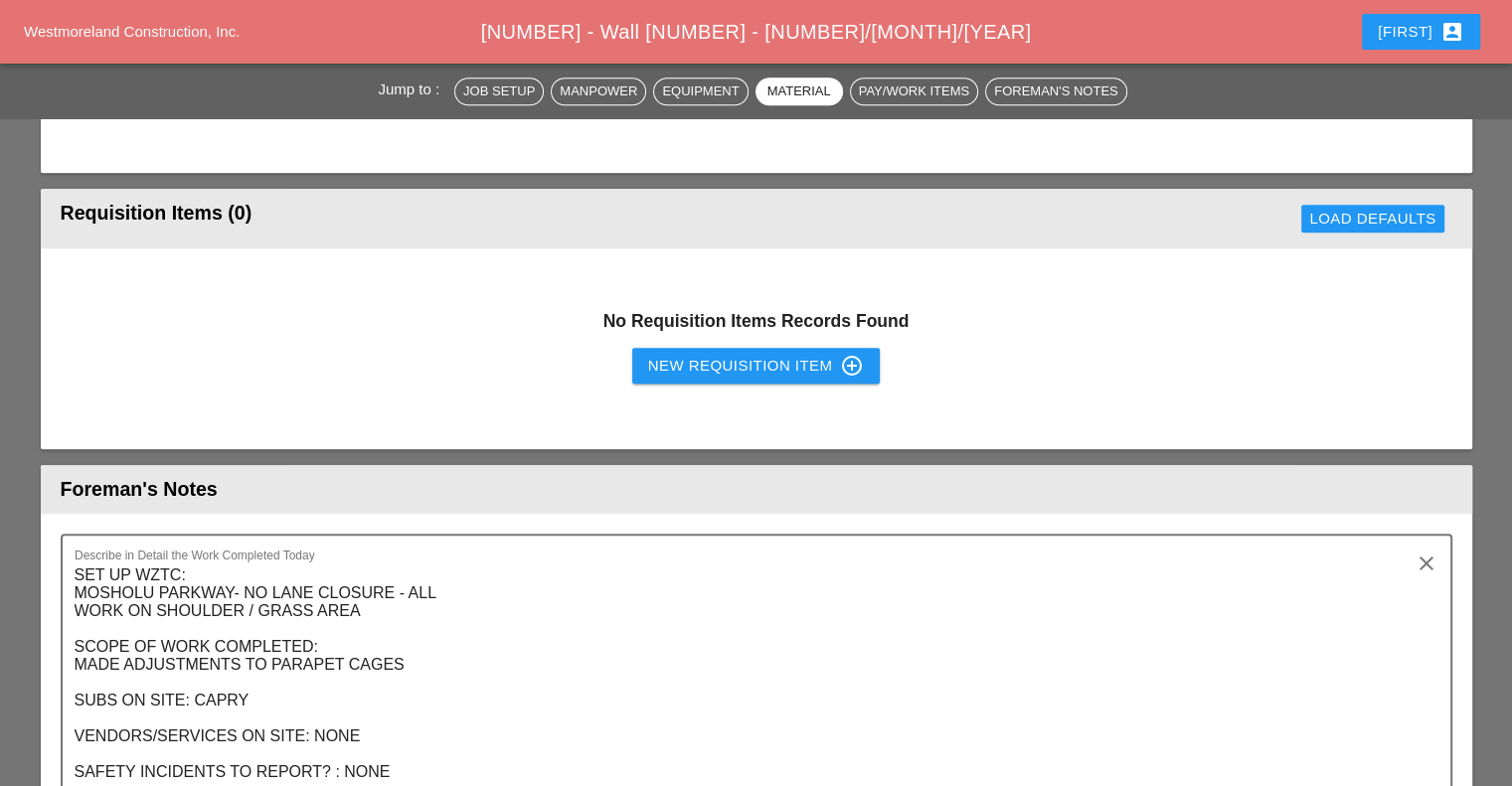 click on "New Requisition Item control_point" at bounding box center [756, 366] 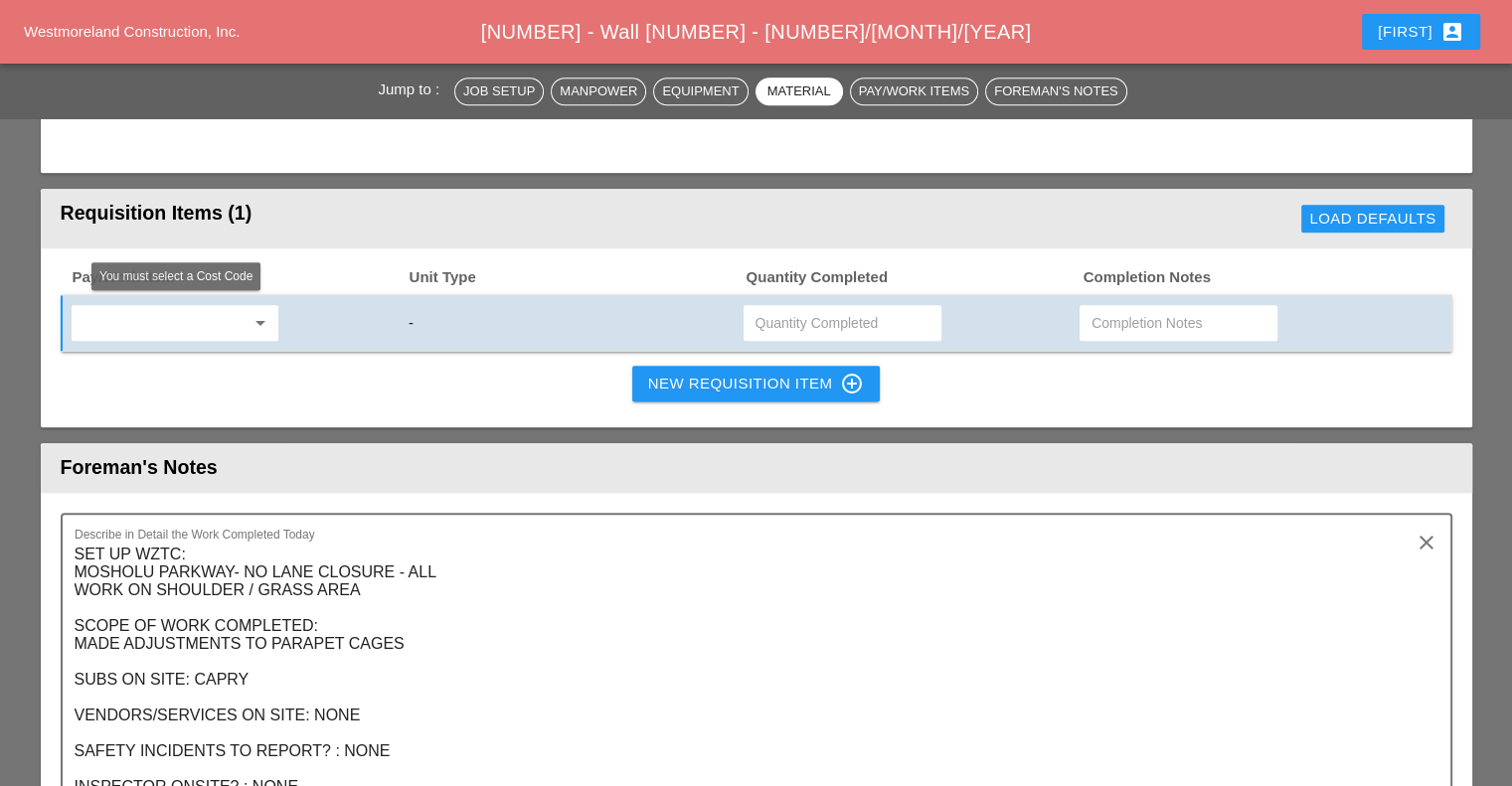 click at bounding box center [161, 323] 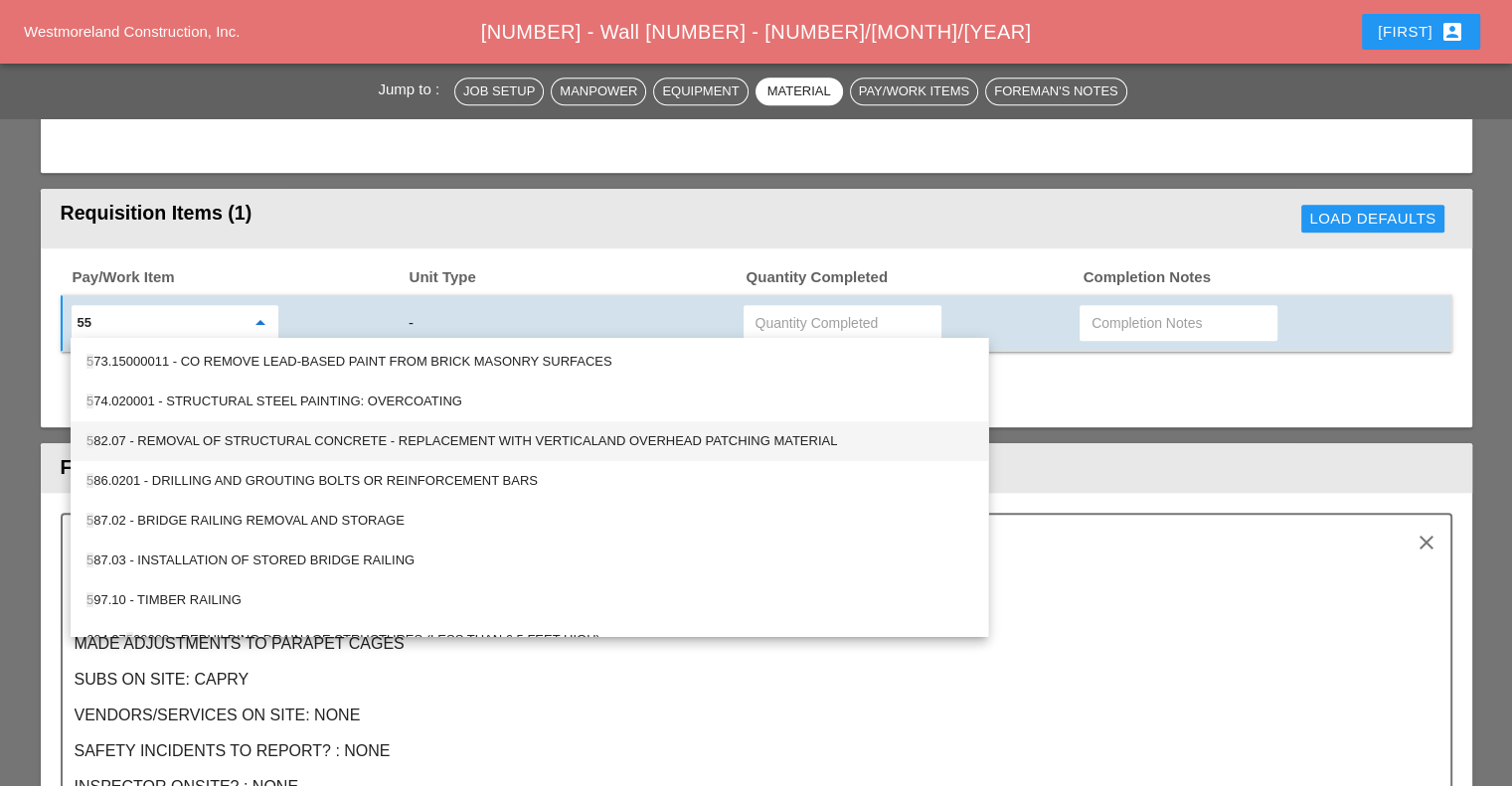 scroll, scrollTop: 0, scrollLeft: 0, axis: both 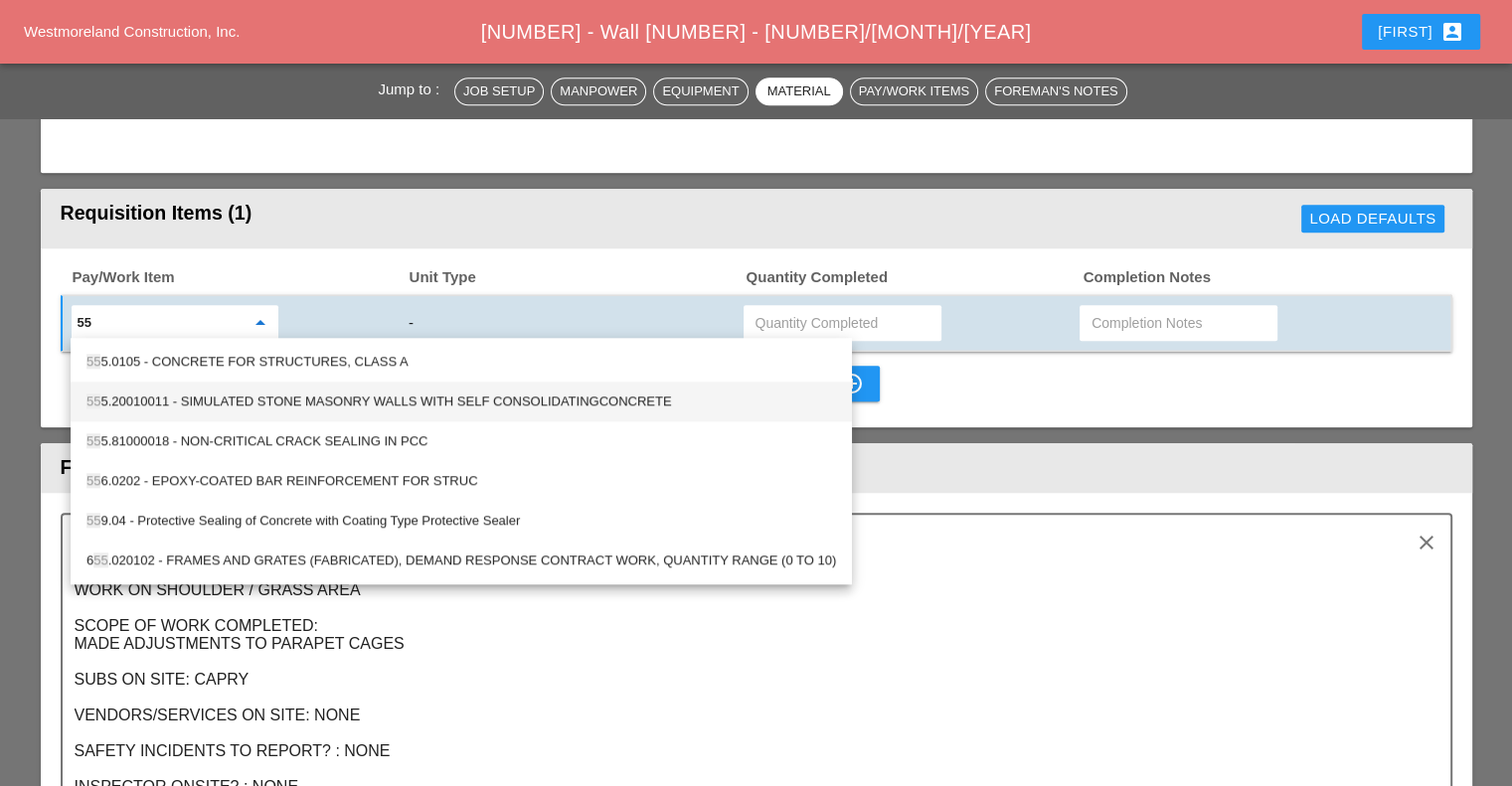 click on "55 5.20010011 - SIMULATED STONE MASONRY WALLS WITH SELF CONSOLIDATINGCONCRETE" at bounding box center (461, 362) 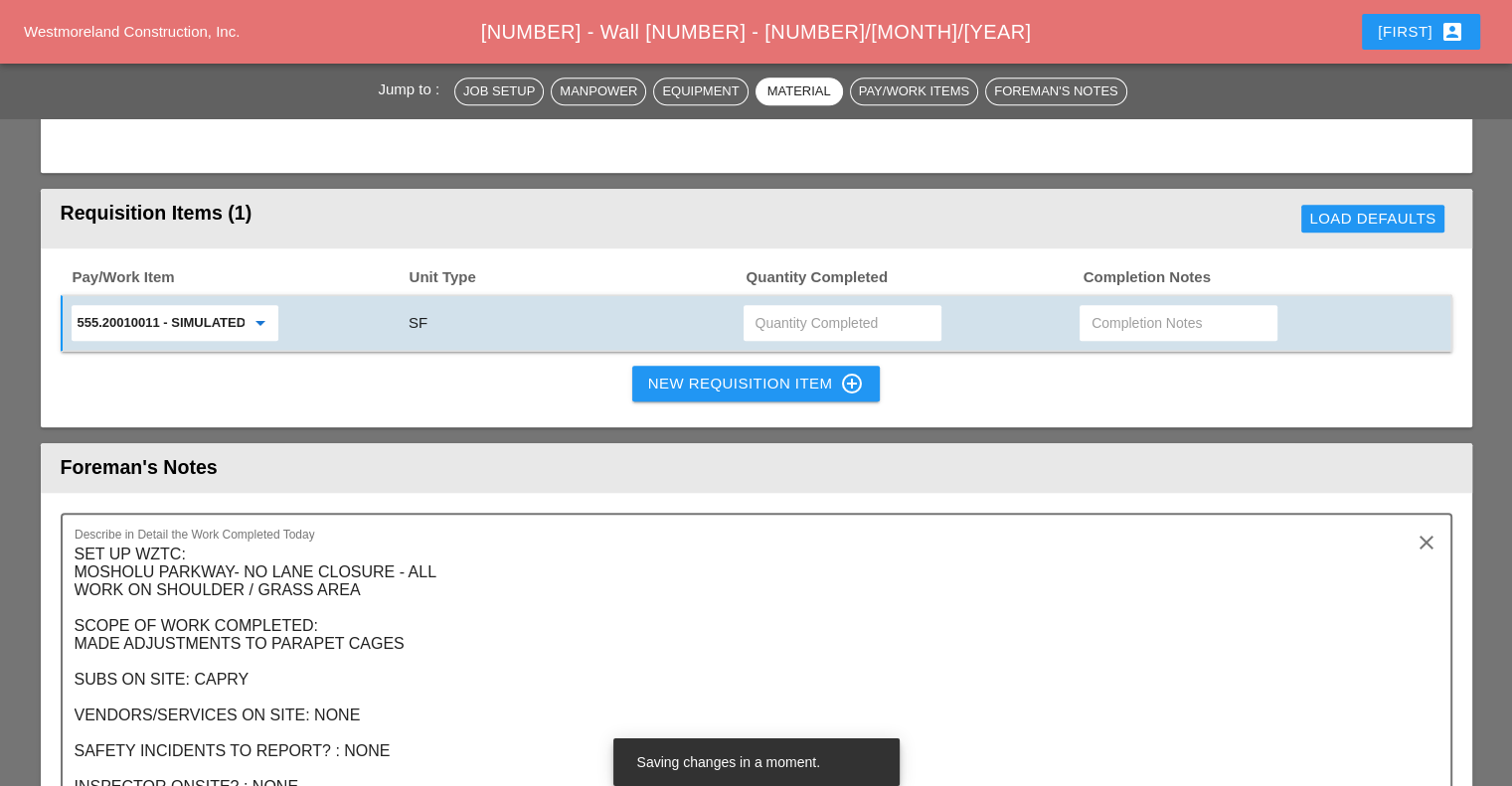 type on "555.20010011 - SIMULATED STONE MASONRY WALLS WITH SELF CONSOLIDATINGCONCRETE" 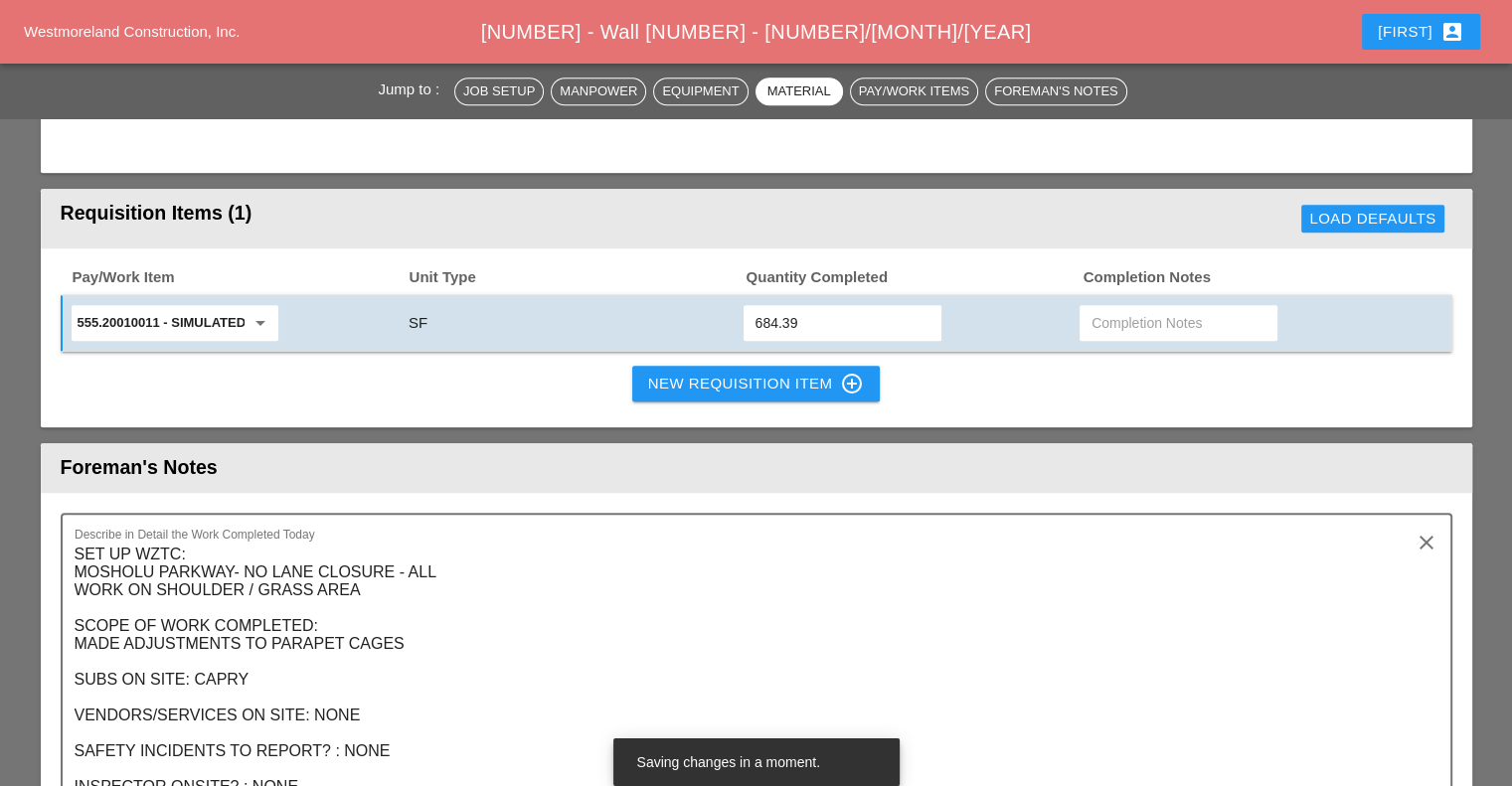 type on "684.39" 